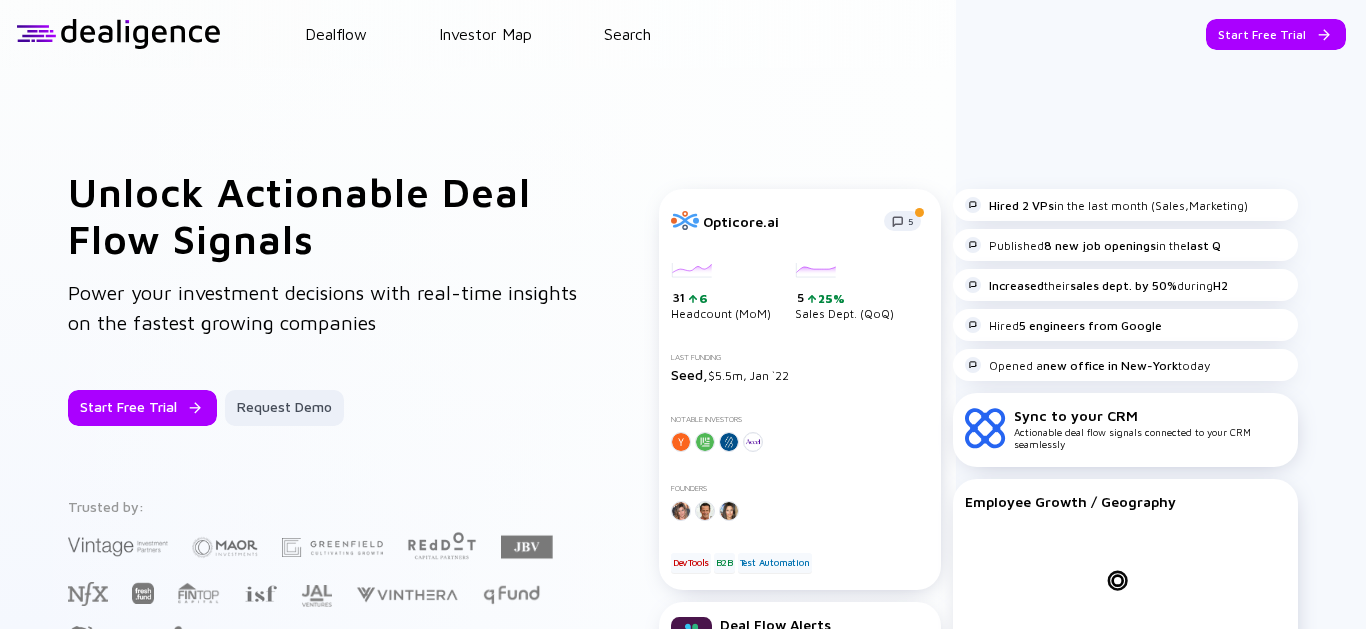 scroll, scrollTop: 0, scrollLeft: 0, axis: both 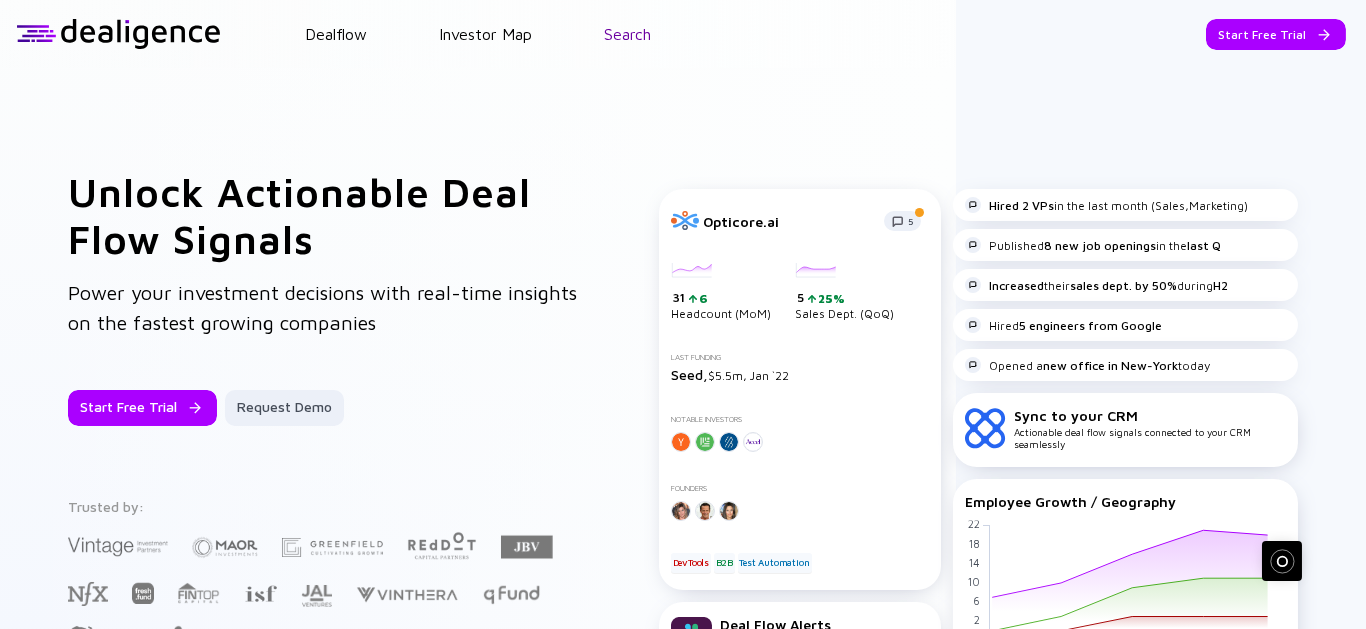 click on "Search" at bounding box center (627, 34) 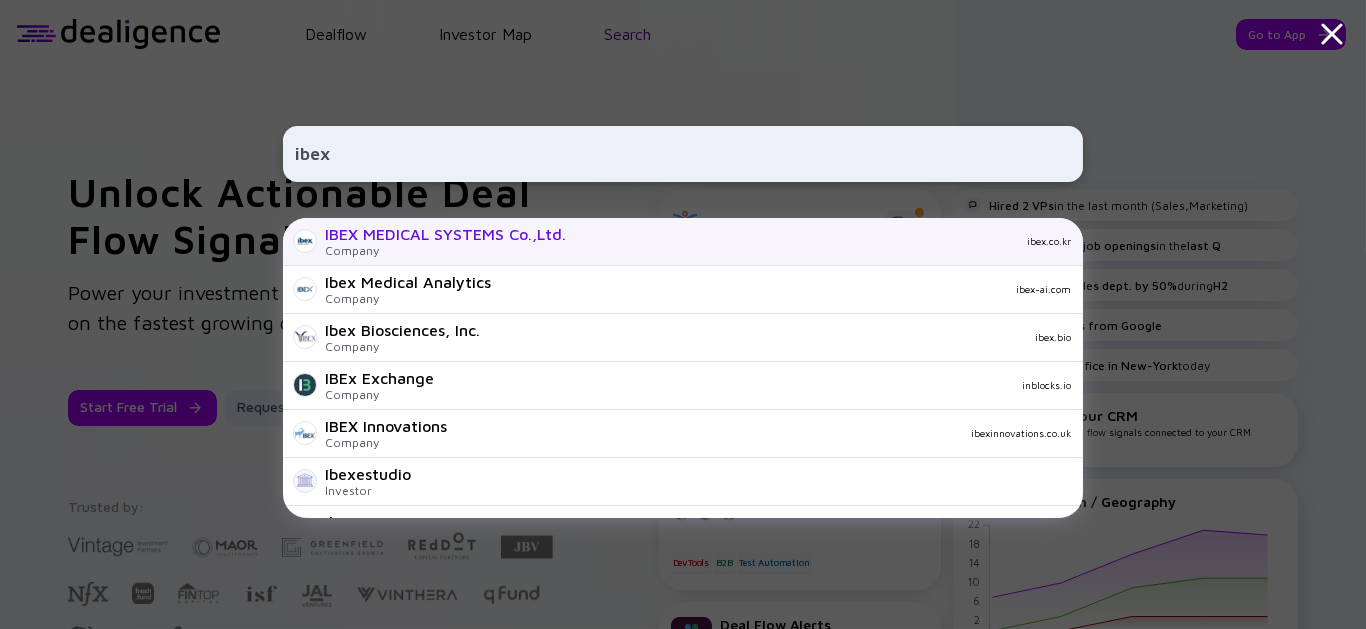 scroll, scrollTop: 48, scrollLeft: 0, axis: vertical 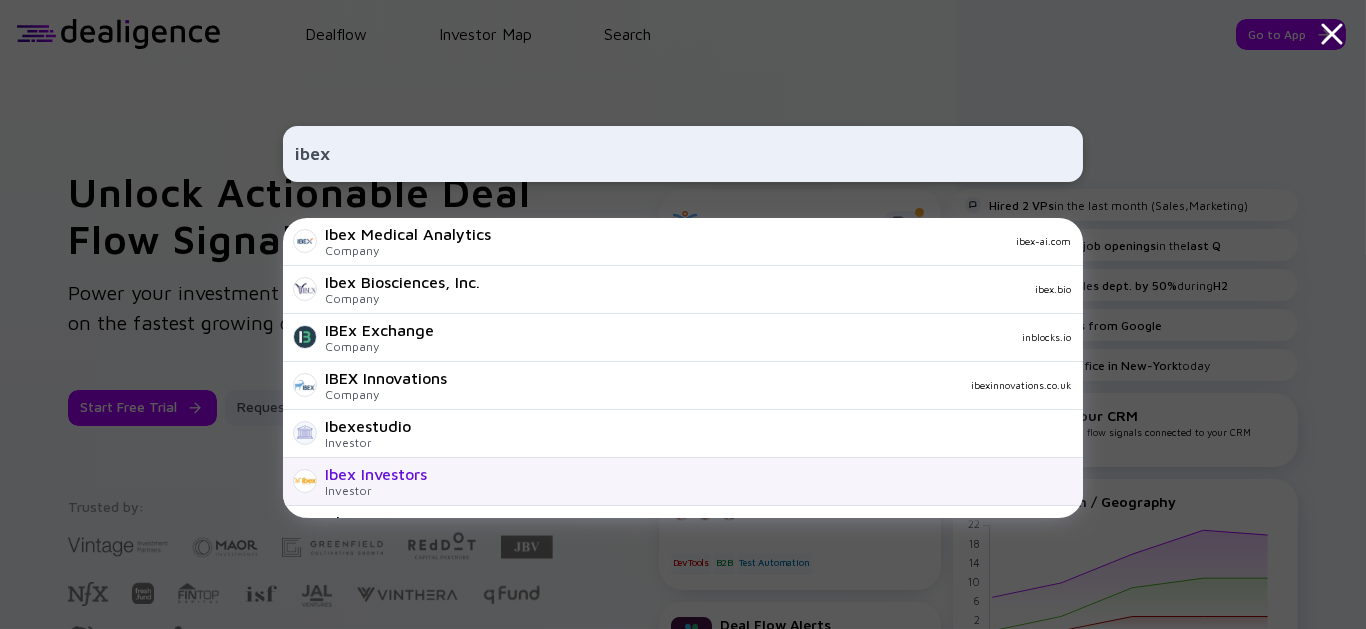 type on "ibex" 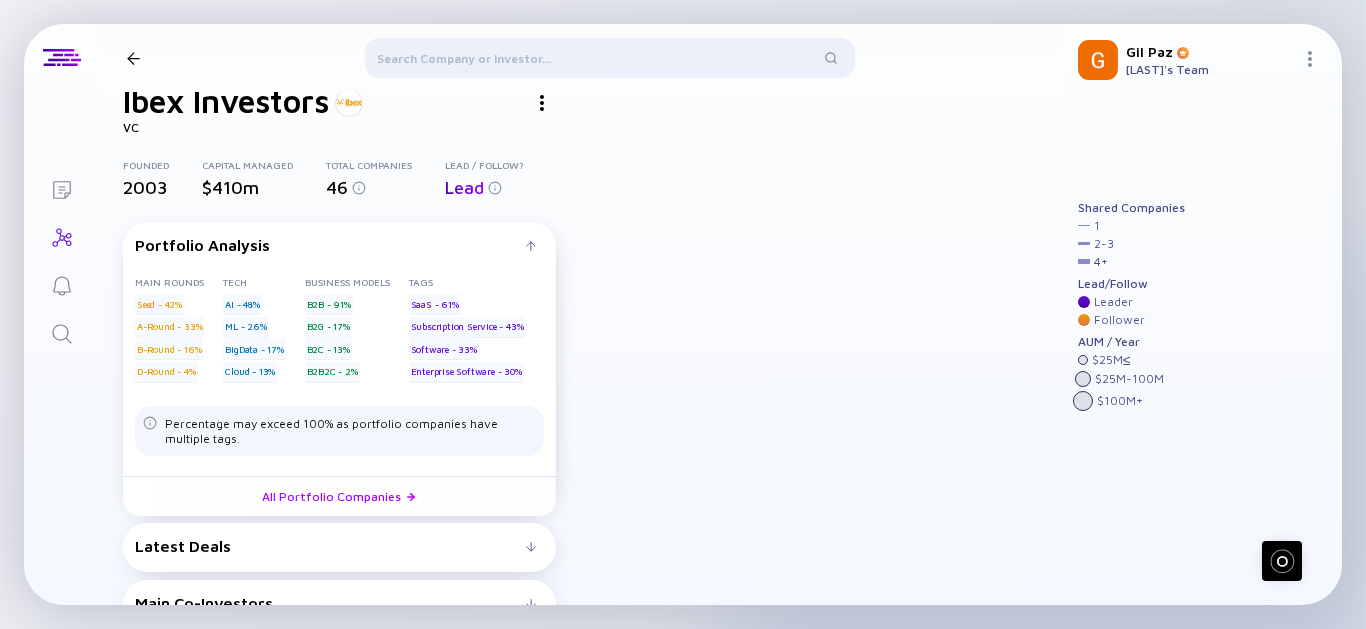 scroll, scrollTop: 64, scrollLeft: 0, axis: vertical 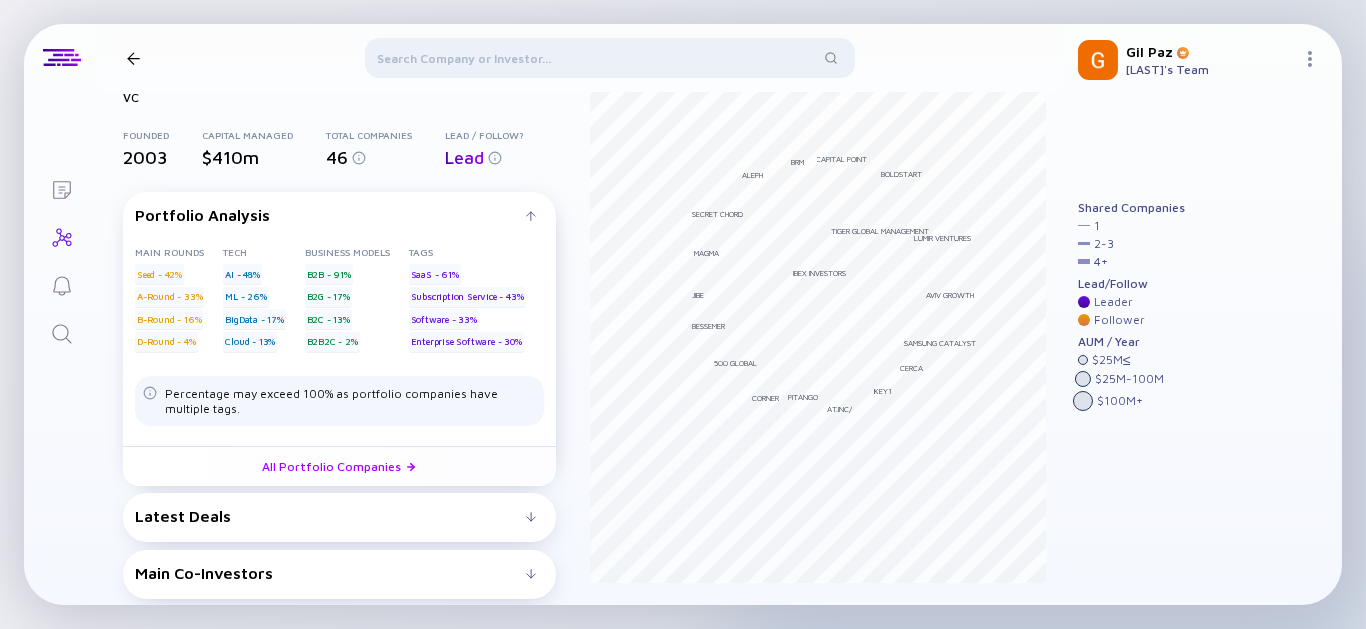 click on "Latest Deals Traceloop May 2025 B2B Seed Test Automation AI EVident Battery Apr 2025 B2B Seed Battery AI Arya Dec 2024 B2C A-Round Consumer All Portfolio Companies" at bounding box center (339, 517) 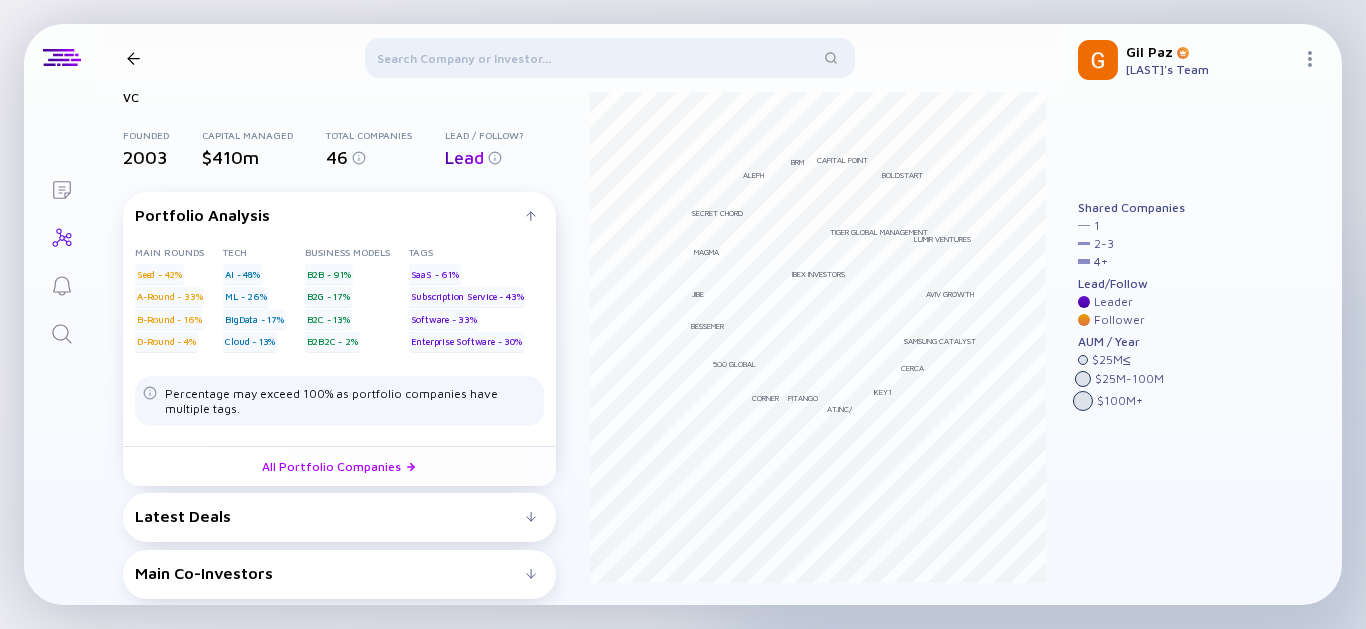 click on "Latest Deals" at bounding box center [339, 516] 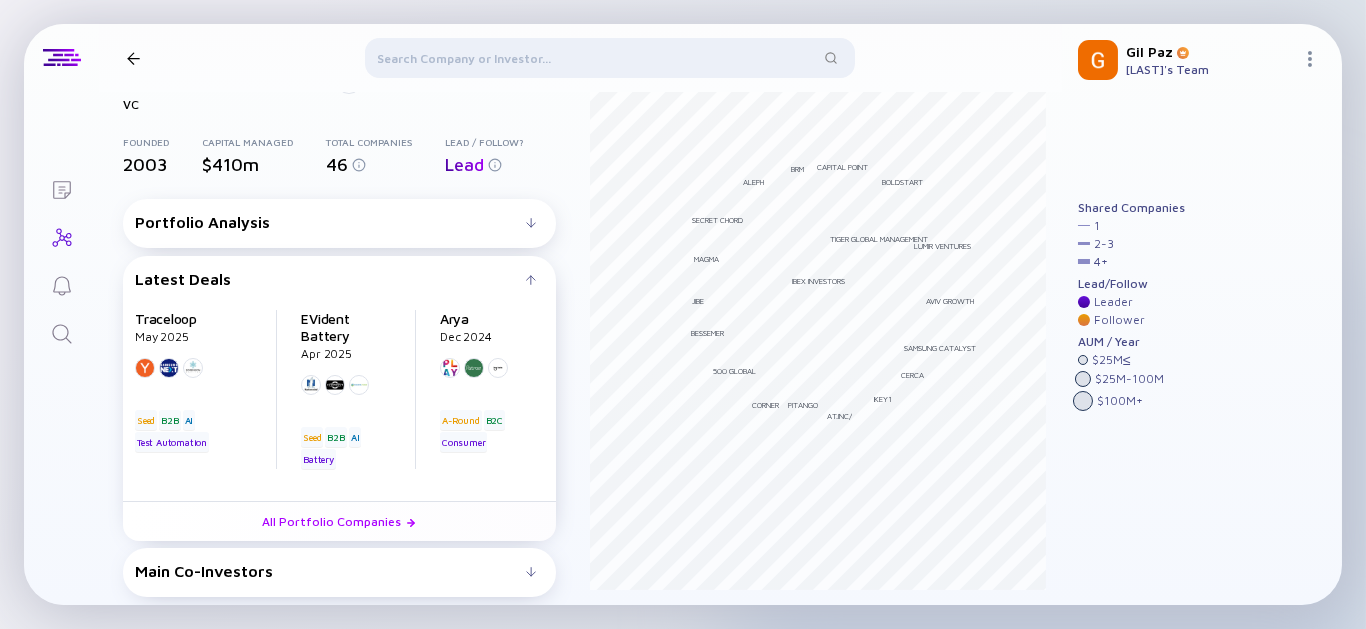 scroll, scrollTop: 55, scrollLeft: 0, axis: vertical 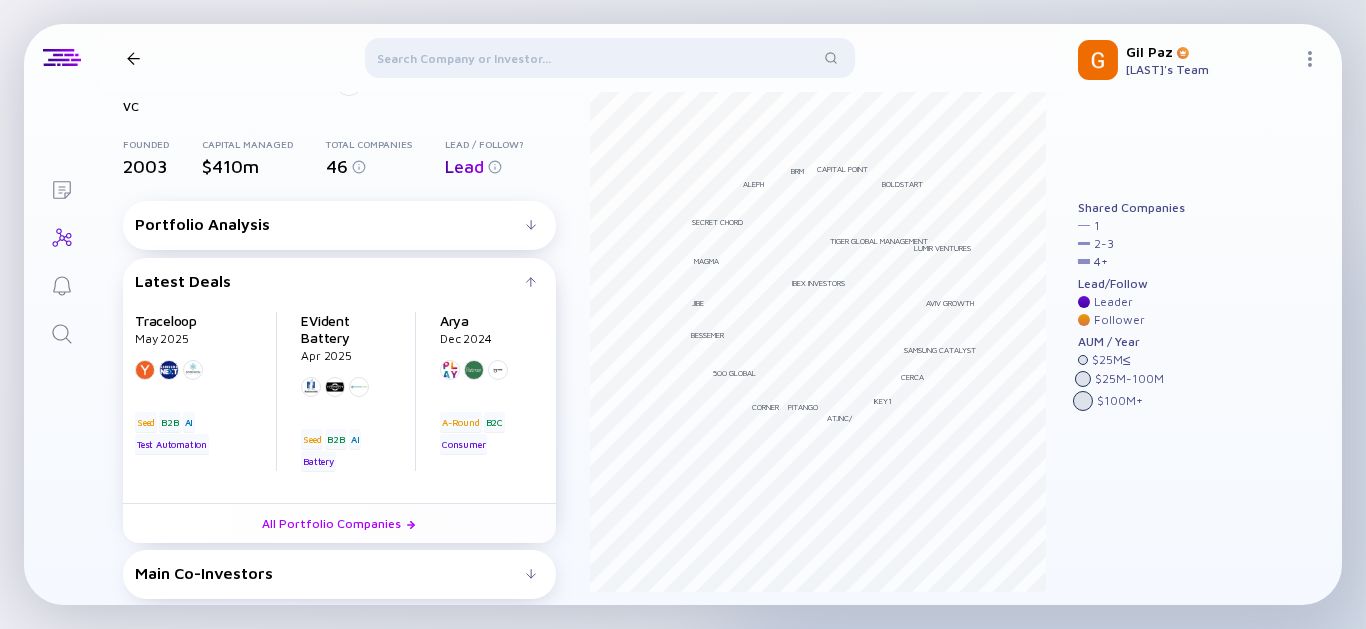 click at bounding box center [610, 62] 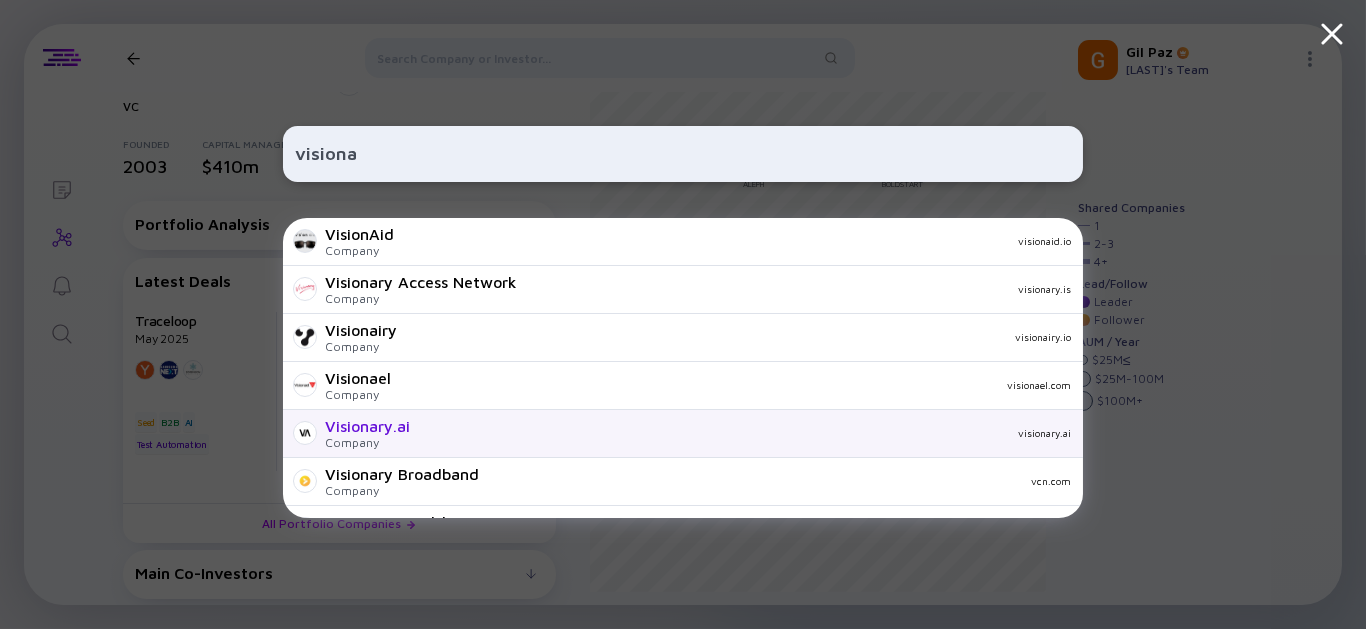 type on "visiona" 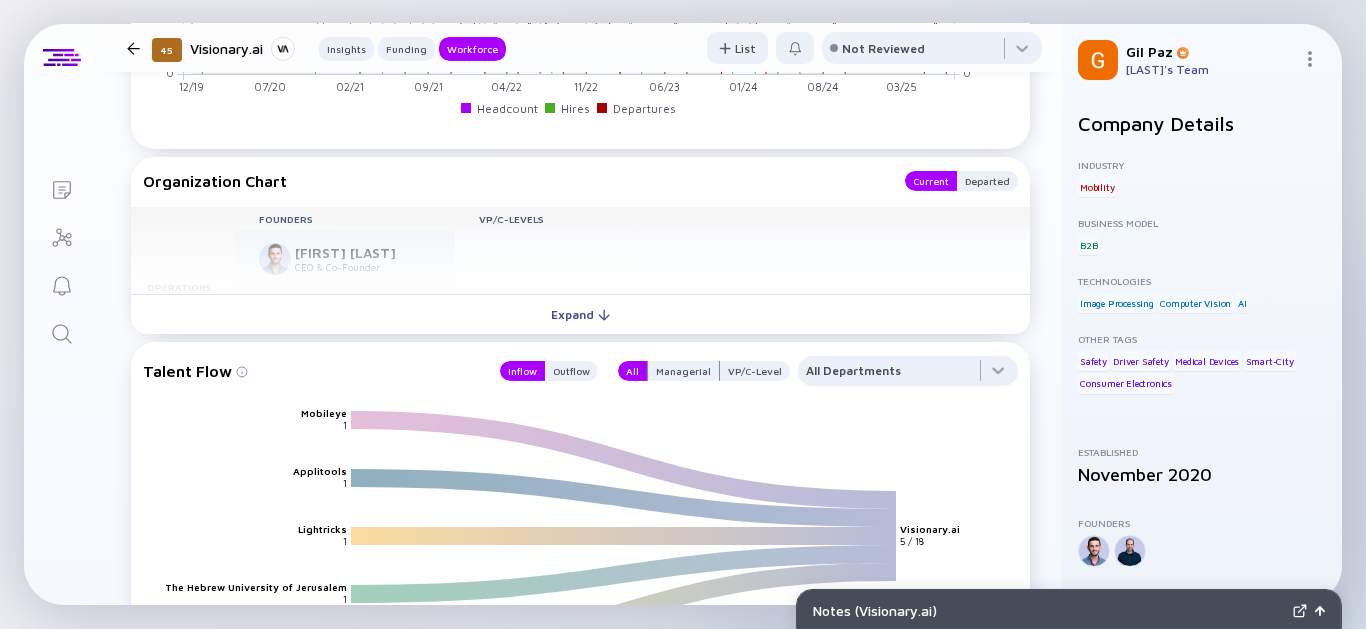 scroll, scrollTop: 2222, scrollLeft: 0, axis: vertical 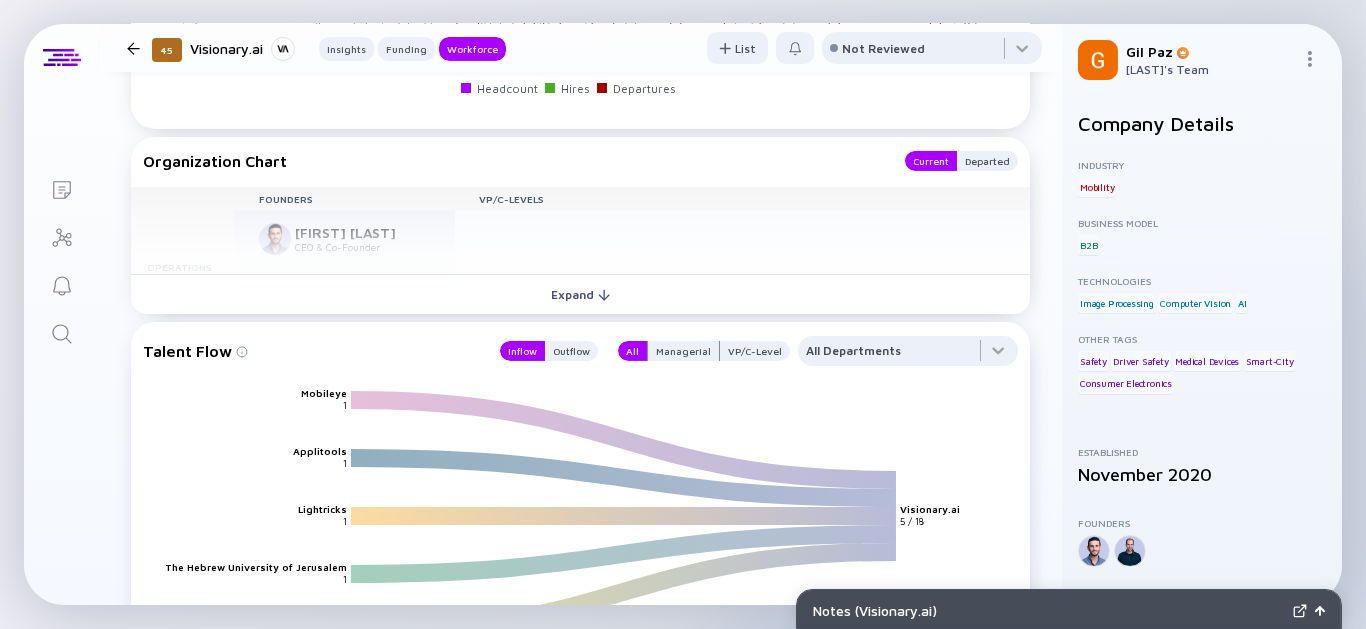 click on "Expand" at bounding box center [580, 294] 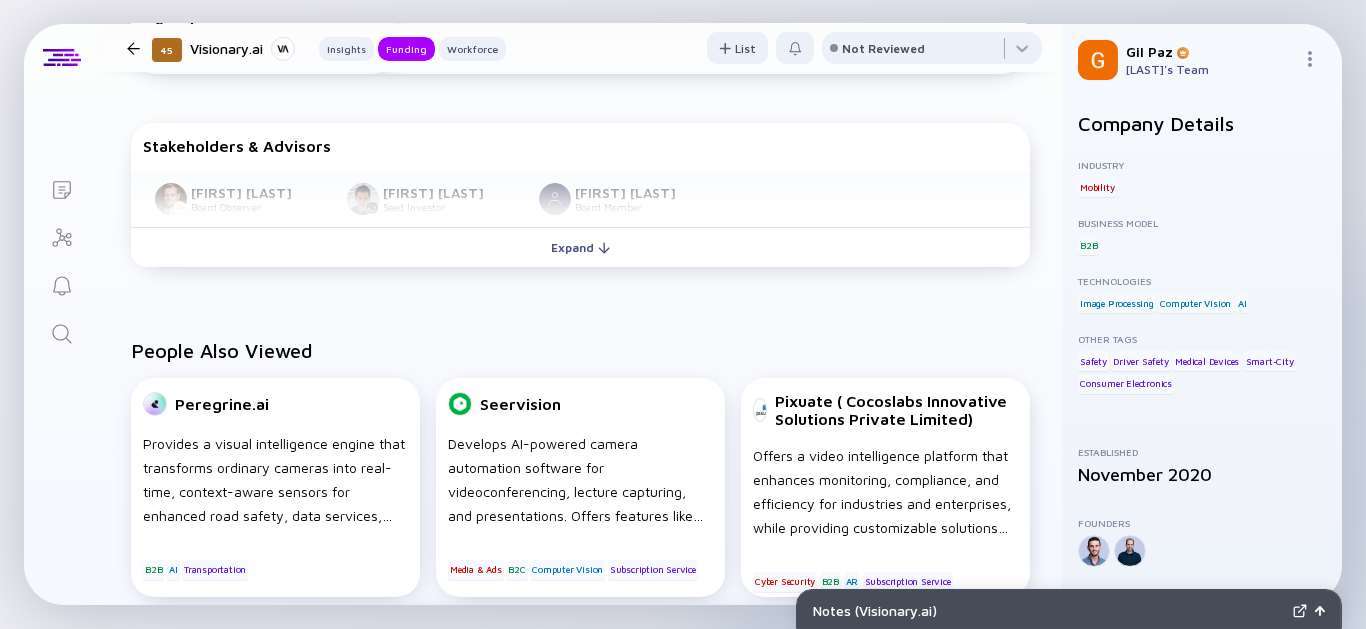 scroll, scrollTop: 999, scrollLeft: 0, axis: vertical 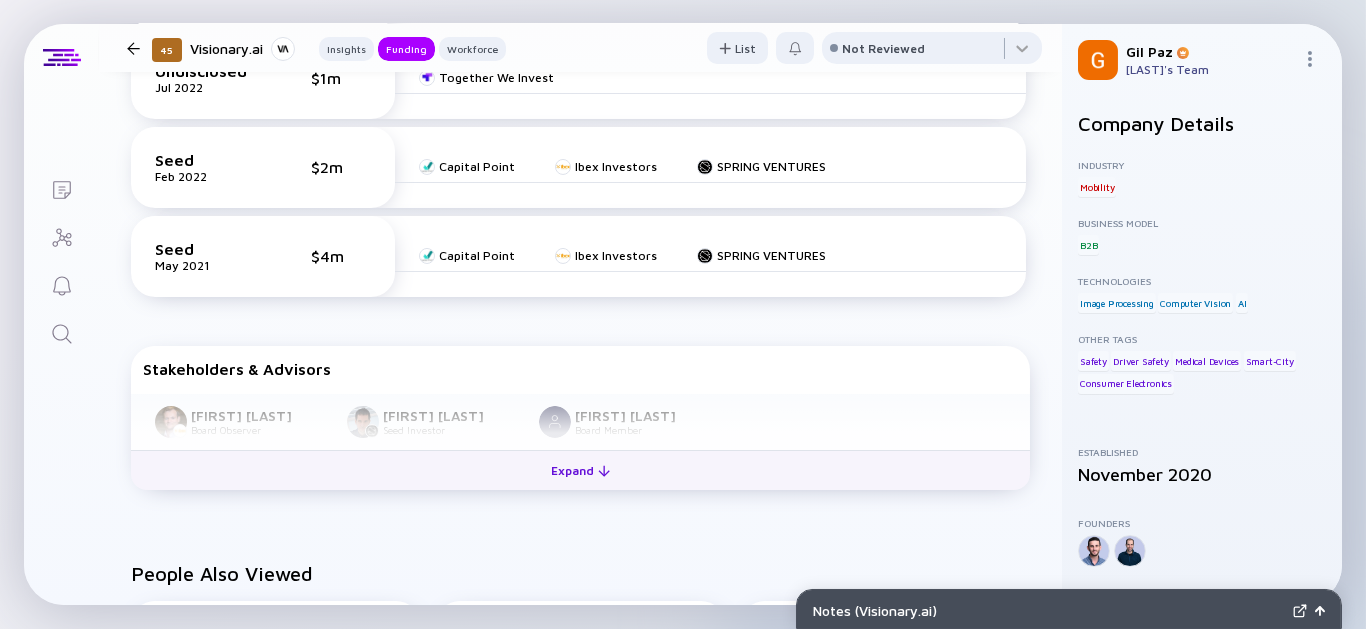click on "Expand" at bounding box center (580, 470) 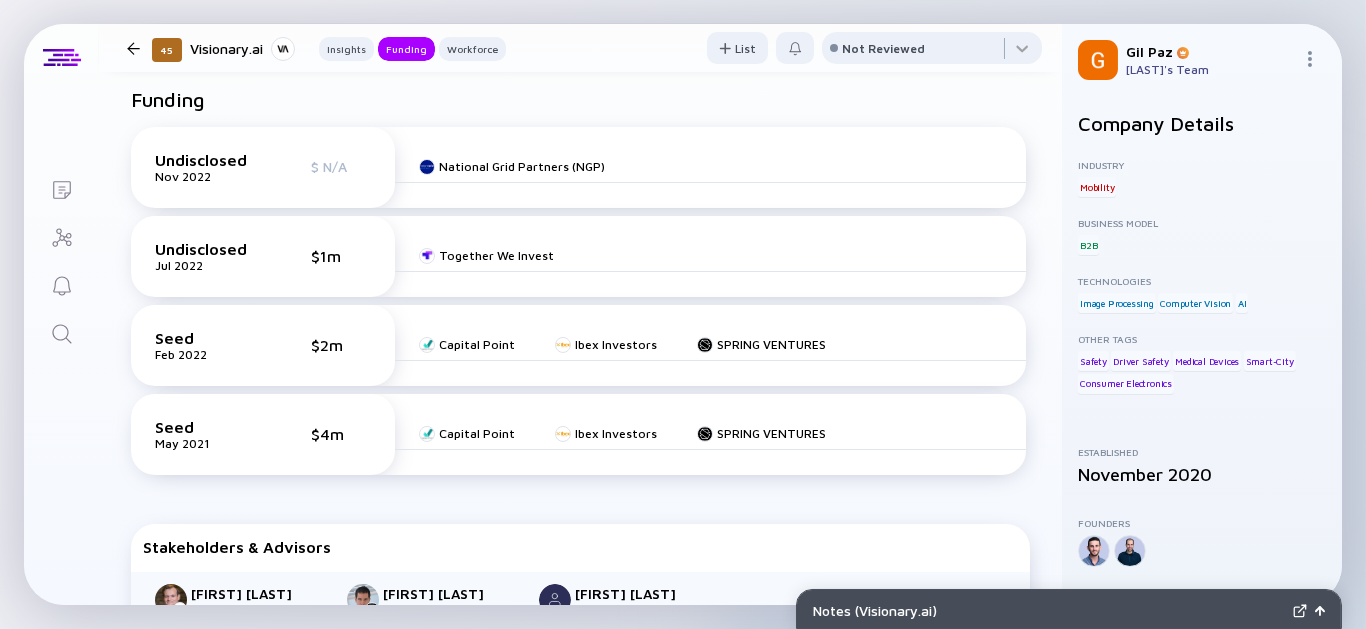scroll, scrollTop: 667, scrollLeft: 0, axis: vertical 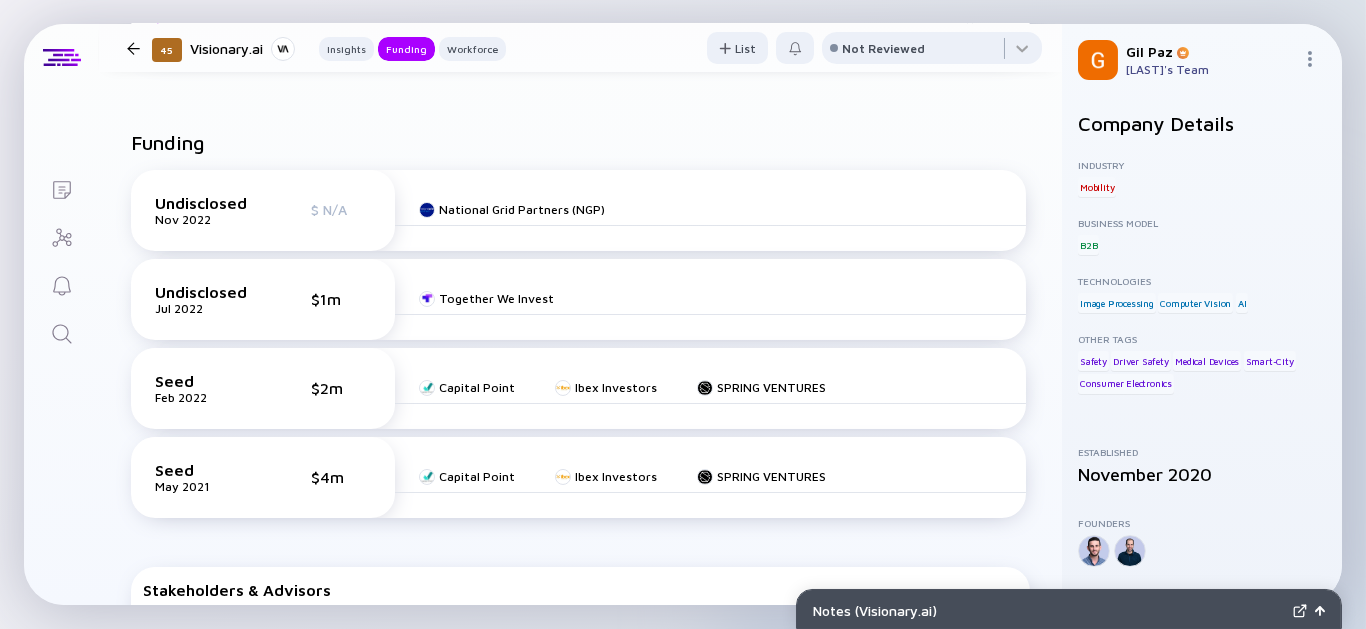 click on "Lists" 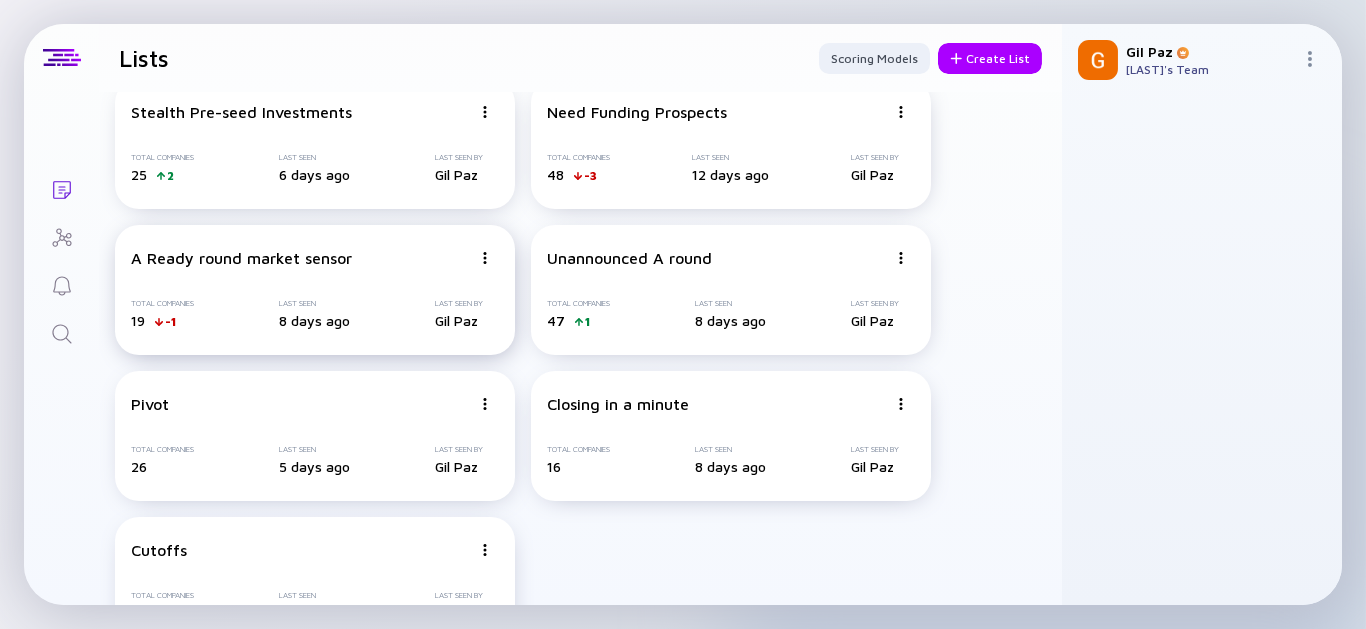 scroll, scrollTop: 0, scrollLeft: 0, axis: both 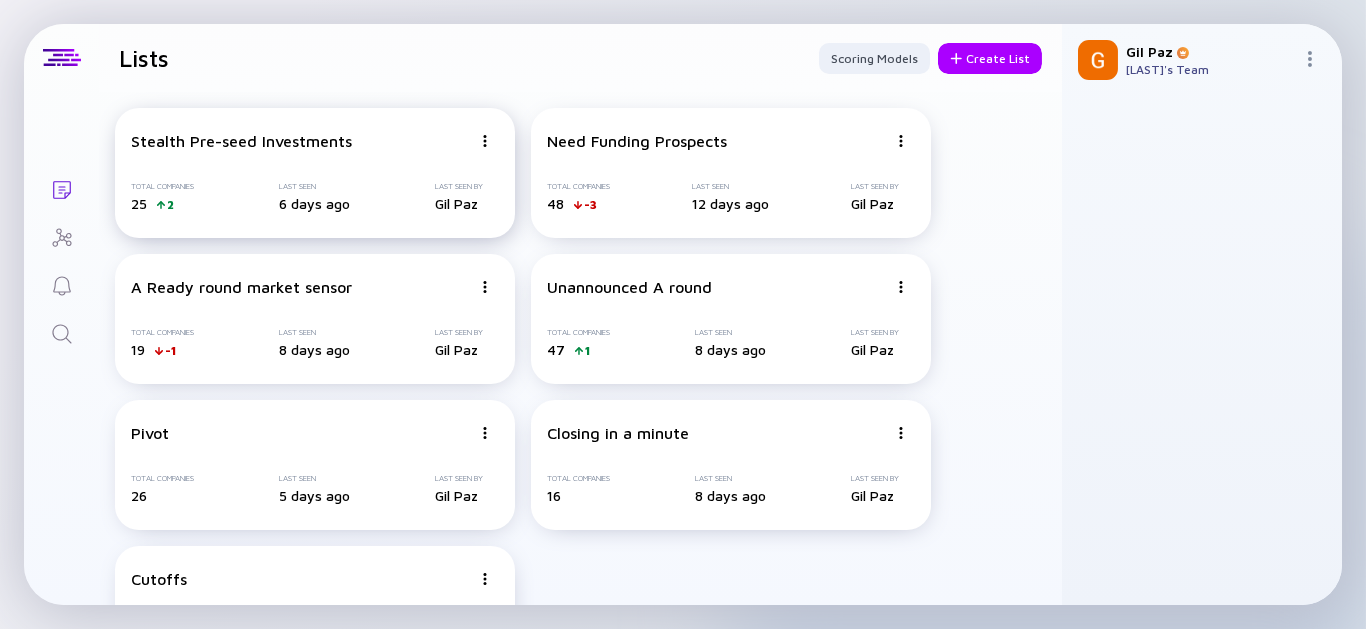 click on "Total Companies 25 2 Last Seen 6 days ago Last Seen By Gil Paz" at bounding box center (315, 197) 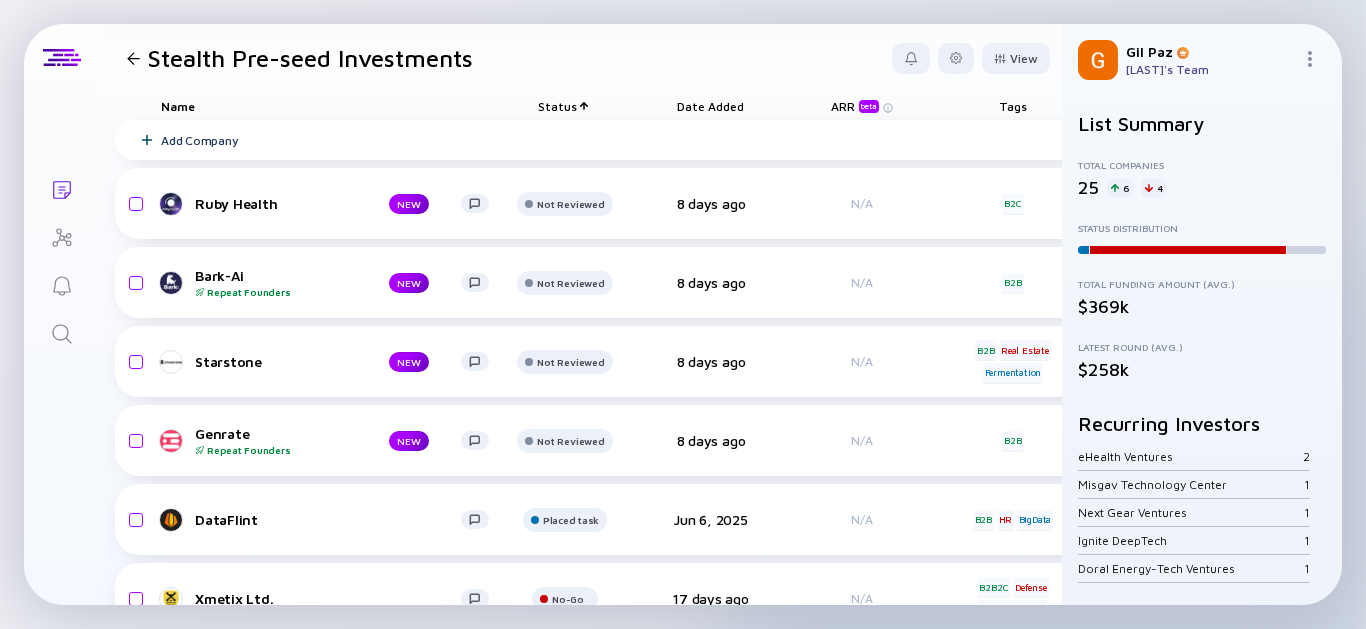 click on "Lists Stealth Pre-seed Investments View Name Status Date Added ARR beta Tags Headcount Sales Marketing Last Funding Investors Add Company Ruby Health NEW Not Reviewed 8 days ago N/A B2C headcount-ruby-health 6 1 Headcount salesColumn-ruby-health 0 Sales marketingColumn-ruby-health 0 Marketing Seed
Sept 2024 Bark-Ai Repeat Founders NEW Not Reviewed 8 days ago N/A B2B headcount-bark-ai 7 Headcount salesColumn-bark-ai 2 ( 29% ) Sales marketingColumn-bark-ai 1 ( 14% ) Marketing Undisclosed
Aug 2024 Starstone NEW Not Reviewed 8 days ago N/A B2B Real Estate Fermentation headcount-starstone 5 Headcount salesColumn-starstone 0 Sales marketingColumn-starstone 0 Marketing Pre-Seed
Dec 2024 Genrate Repeat Founders NEW Not Reviewed 8 days ago N/A B2B headcount-genrate 4 Headcount salesColumn-genrate 0 Sales marketingColumn-genrate 0 Marketing Pre-Seed $450k,
Apr 2023 N/A DataFlint Placed task Jun 6, 2025 N/A B2B HR BigData headcount-dataflint 6 Headcount salesColumn-dataflint" at bounding box center (683, 314) 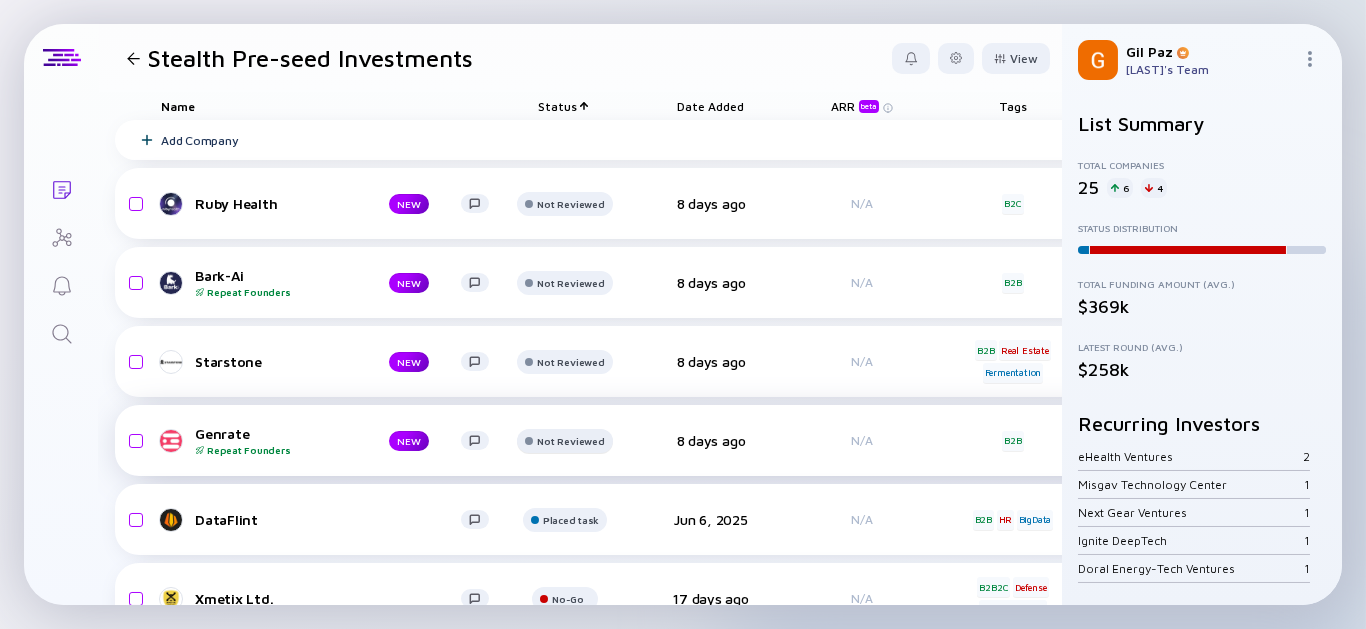 click on "Not Reviewed" at bounding box center (570, 204) 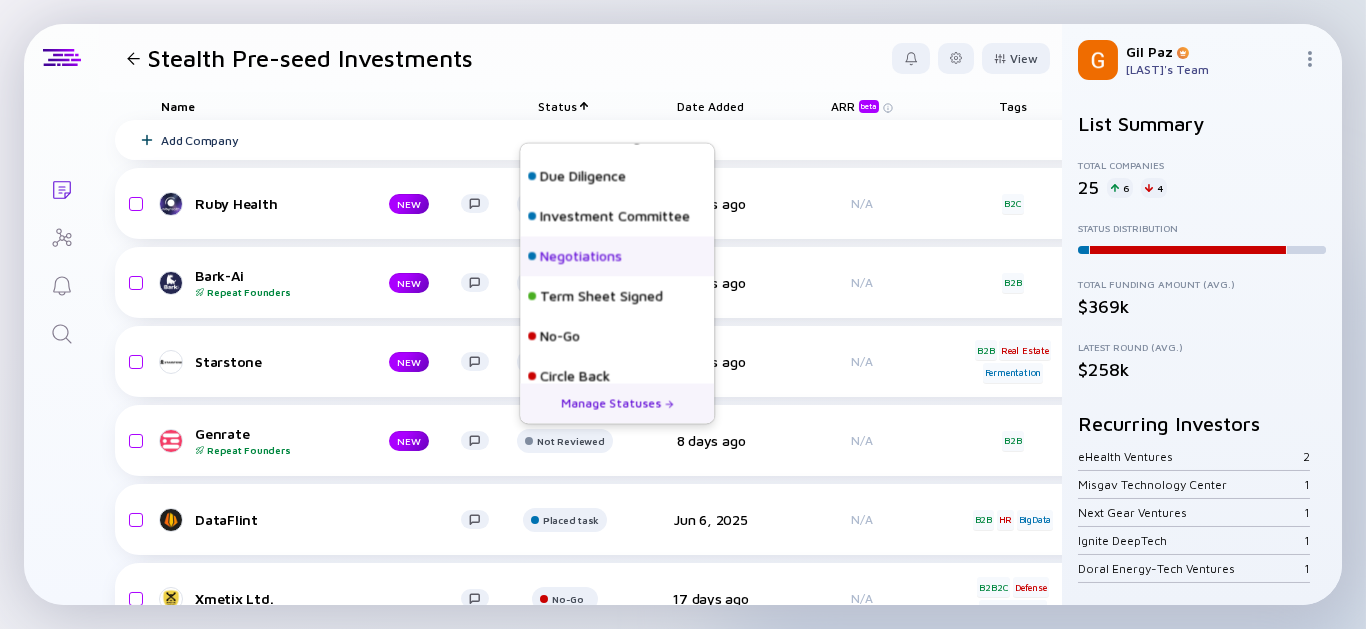 scroll, scrollTop: 207, scrollLeft: 0, axis: vertical 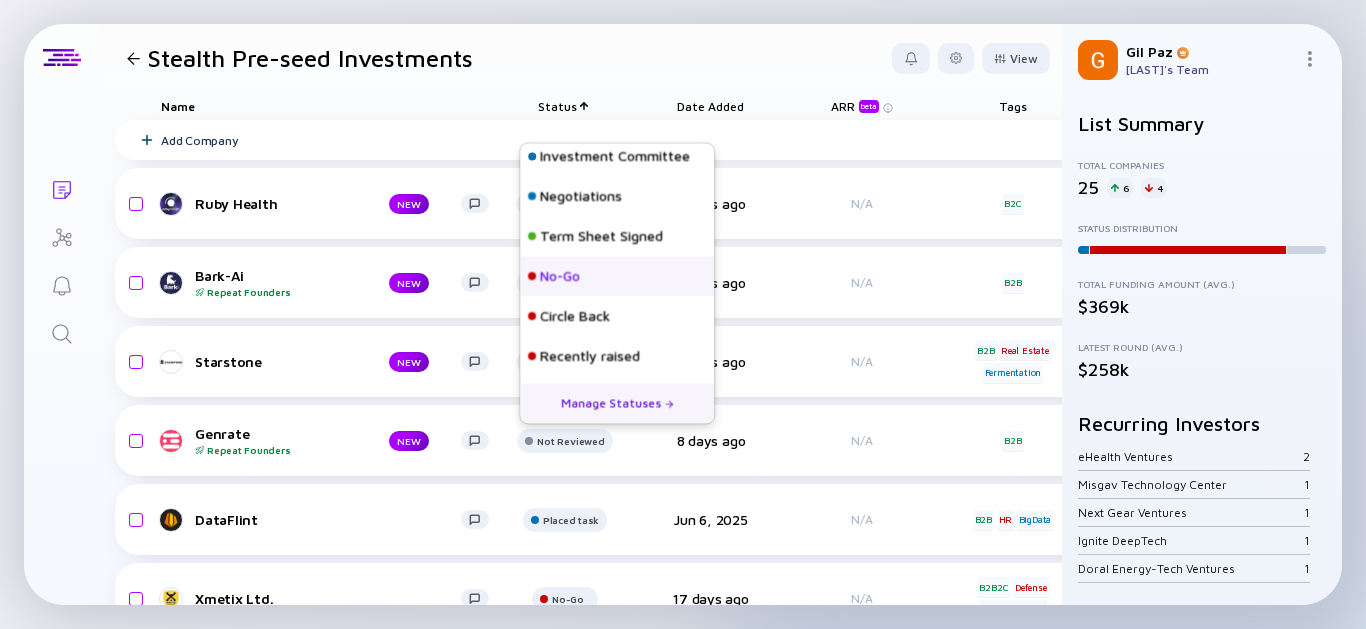 click on "No-Go" at bounding box center (617, 276) 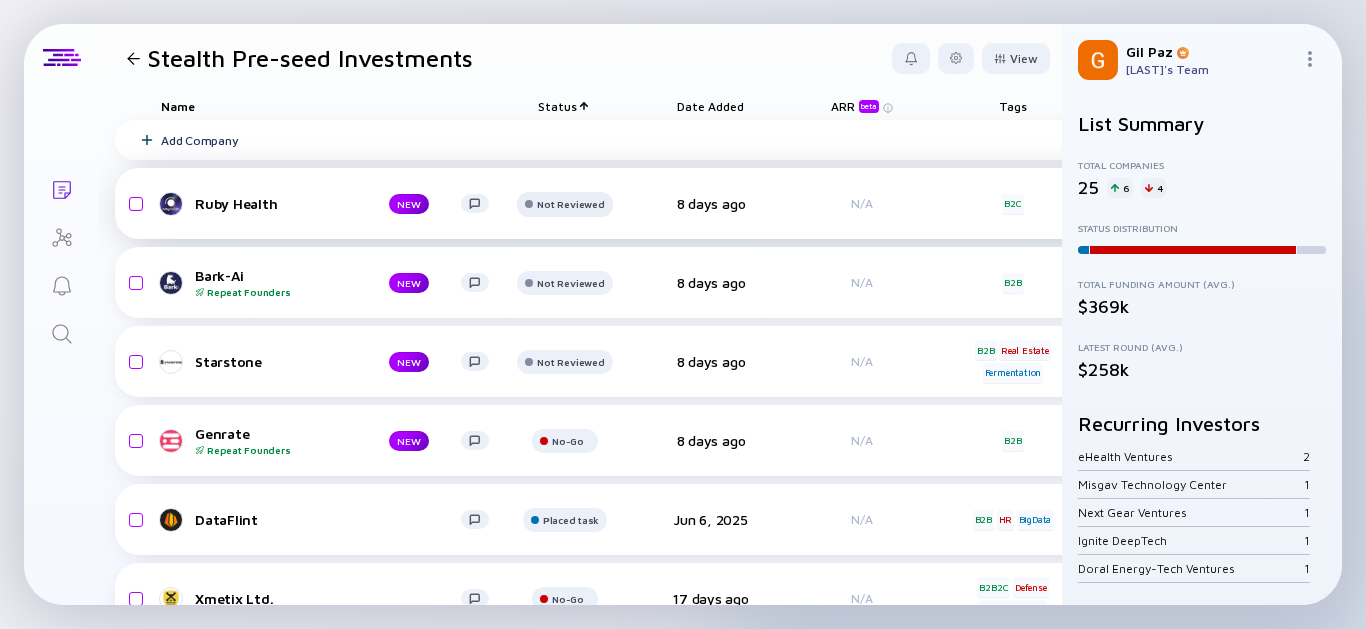 click on "Not Reviewed" at bounding box center [570, 204] 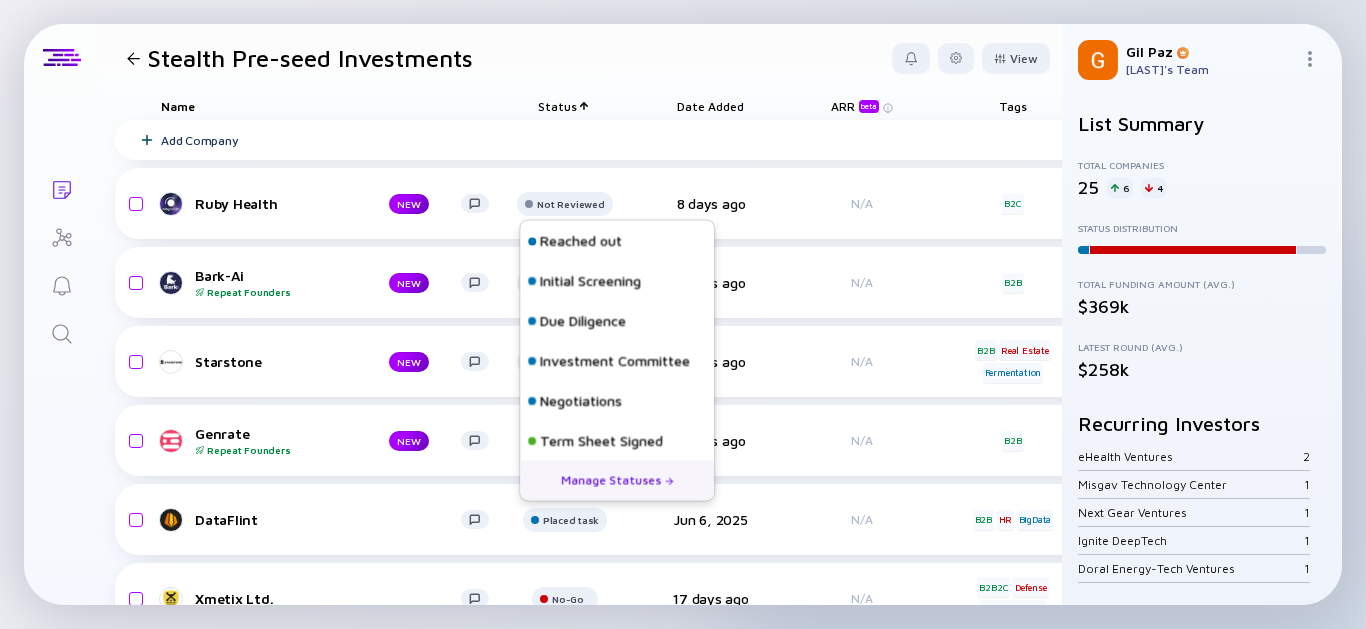 scroll, scrollTop: 207, scrollLeft: 0, axis: vertical 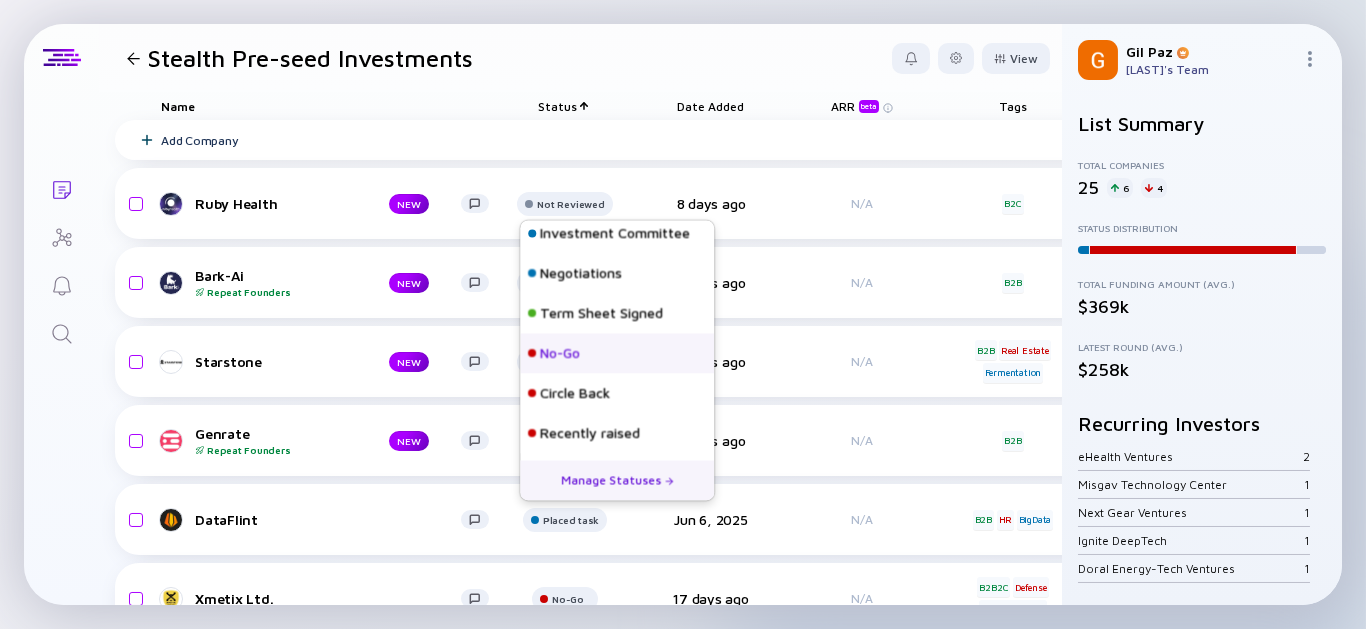 click on "No-Go" at bounding box center (617, 353) 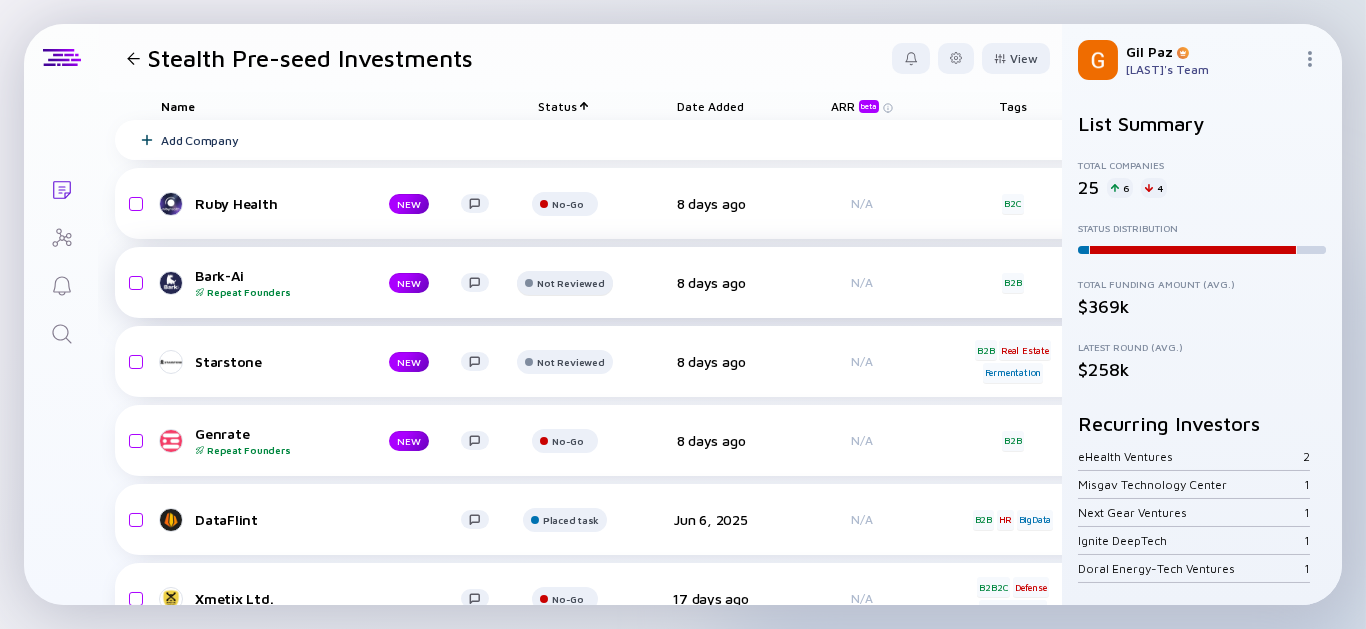 click on "Not Reviewed" at bounding box center [568, 204] 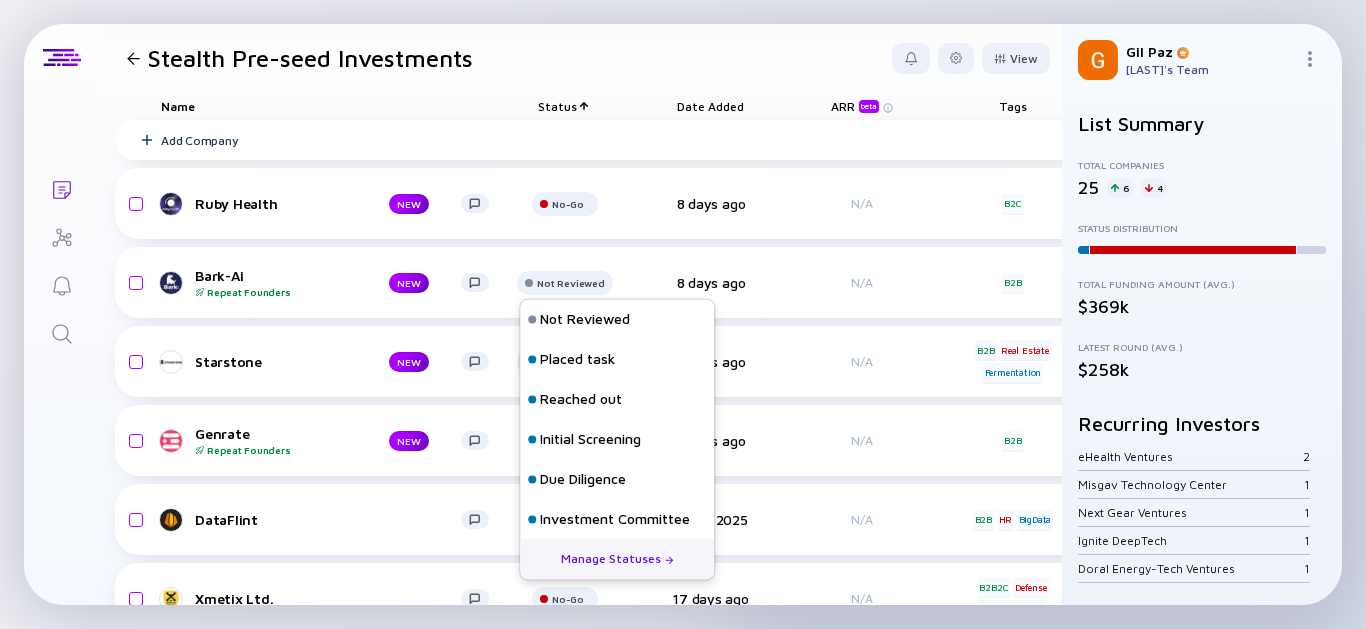 scroll, scrollTop: 207, scrollLeft: 0, axis: vertical 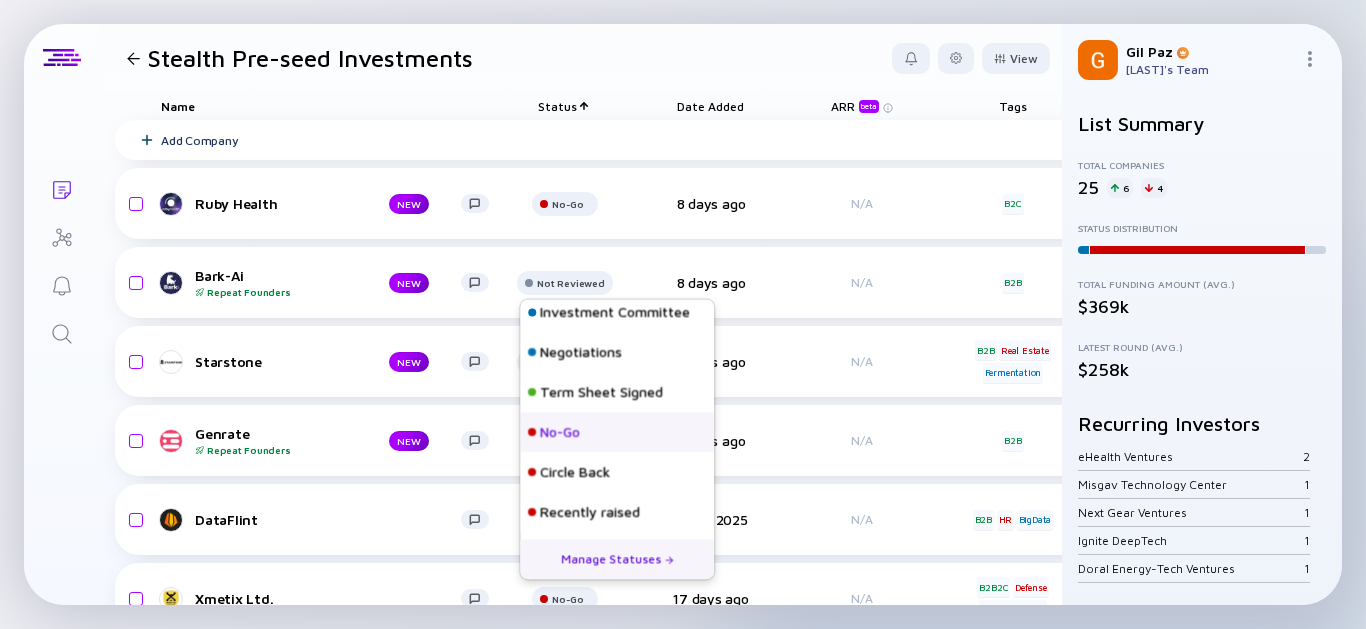 click on "No-Go" at bounding box center (617, 432) 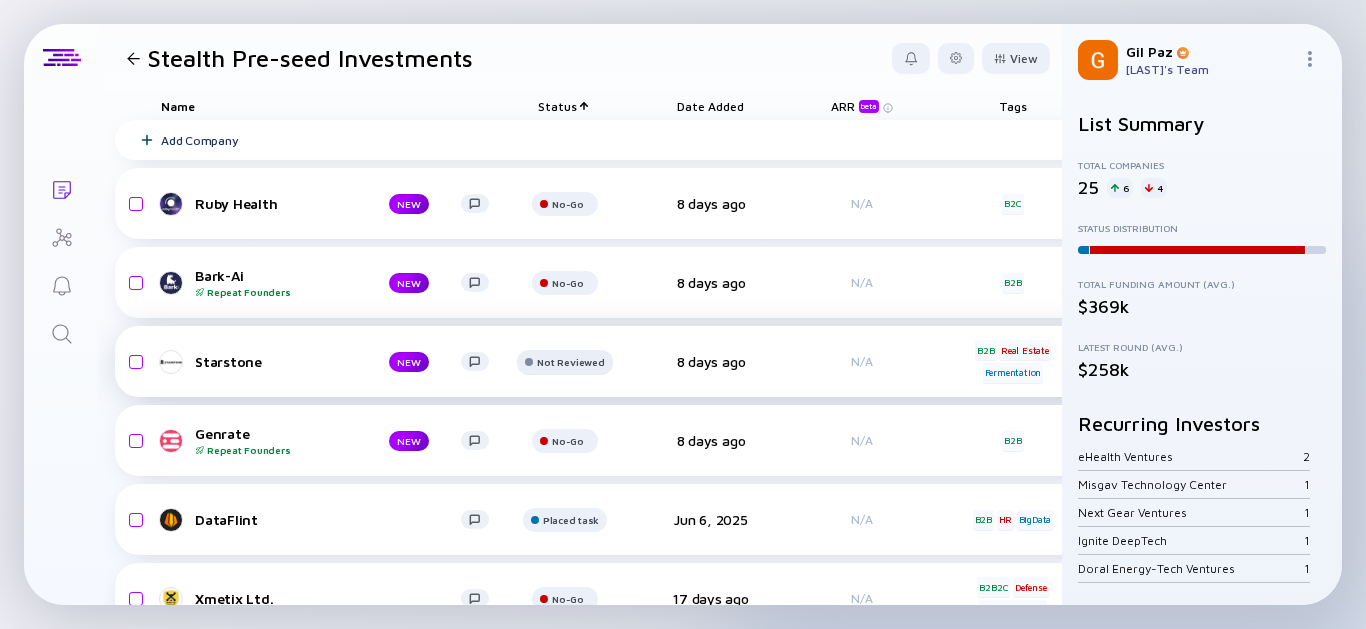 click on "Not Reviewed" at bounding box center [568, 204] 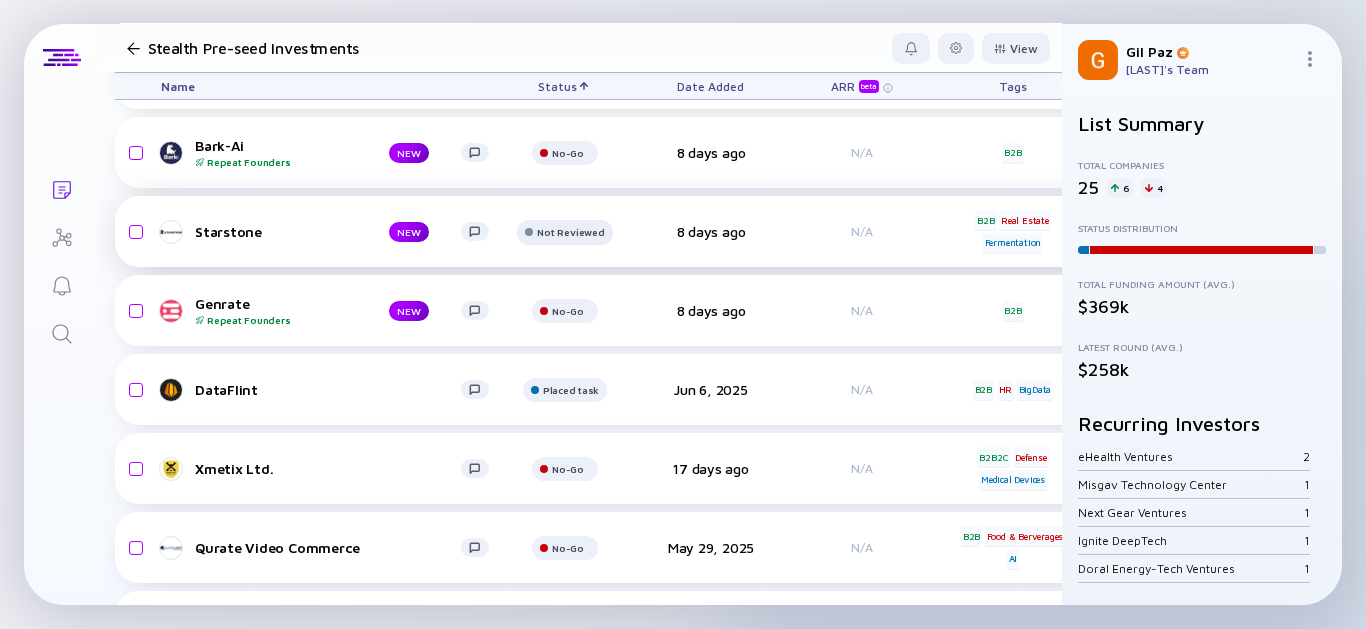 scroll, scrollTop: 110, scrollLeft: 0, axis: vertical 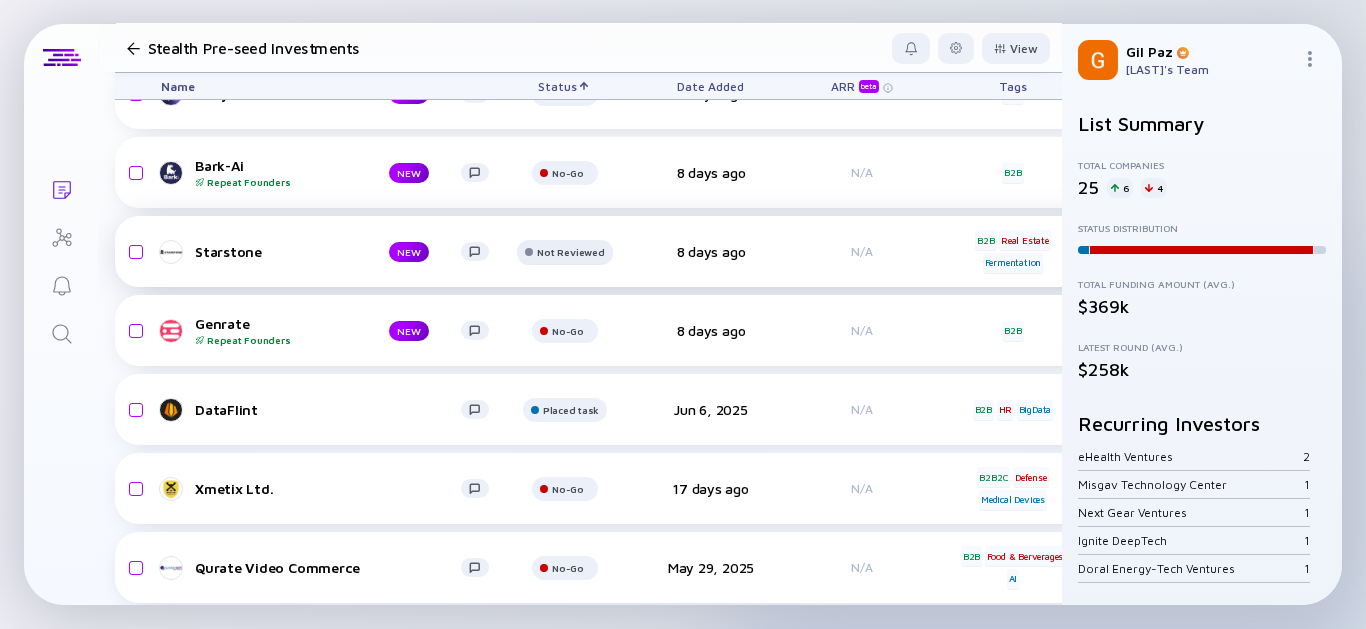 click on "Not Reviewed" at bounding box center [568, 94] 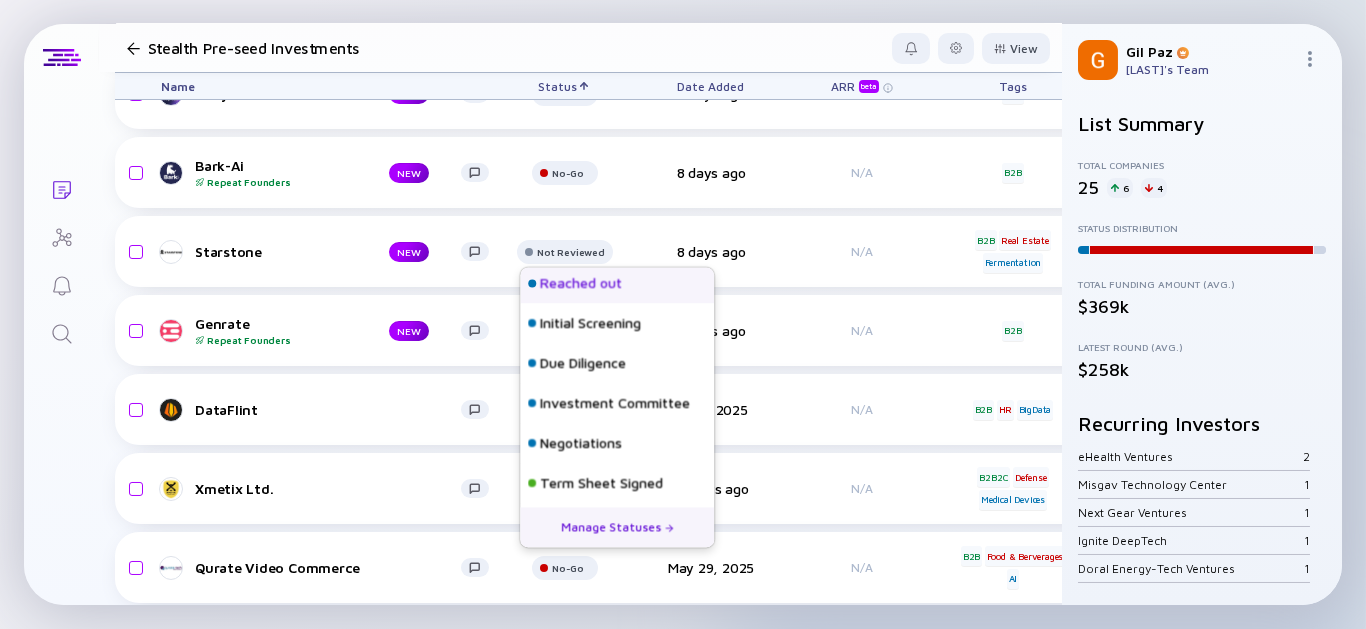 scroll, scrollTop: 207, scrollLeft: 0, axis: vertical 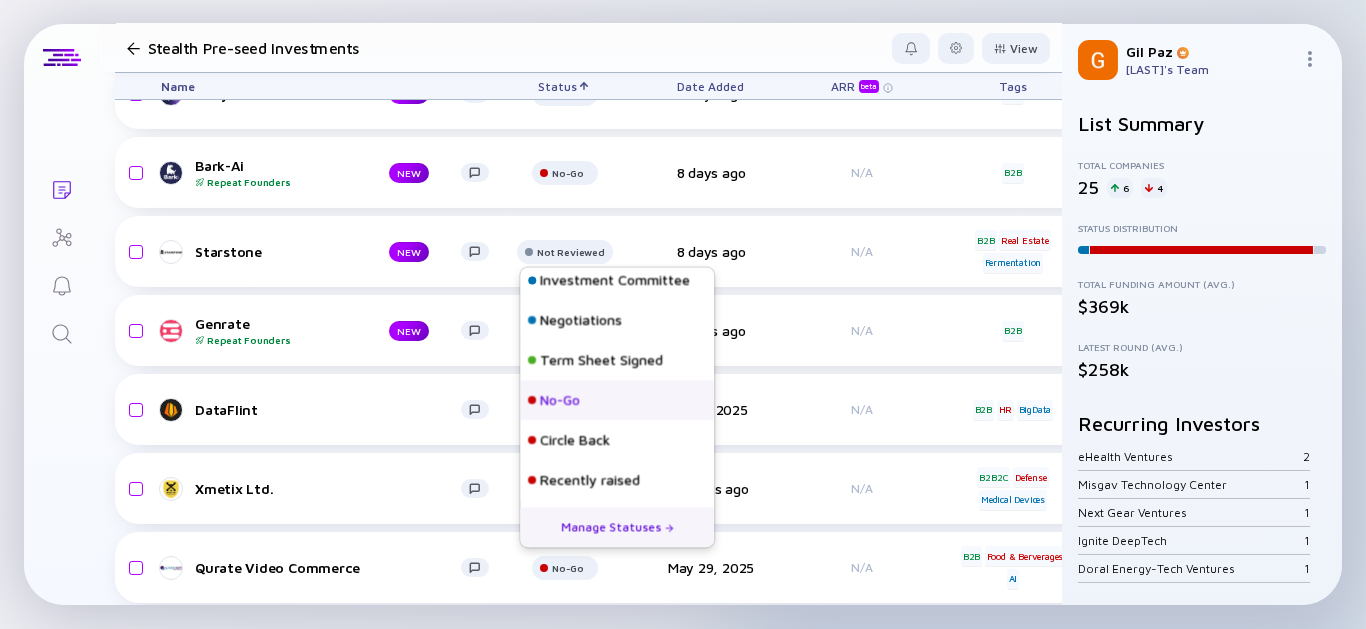 click on "No-Go" at bounding box center [560, 401] 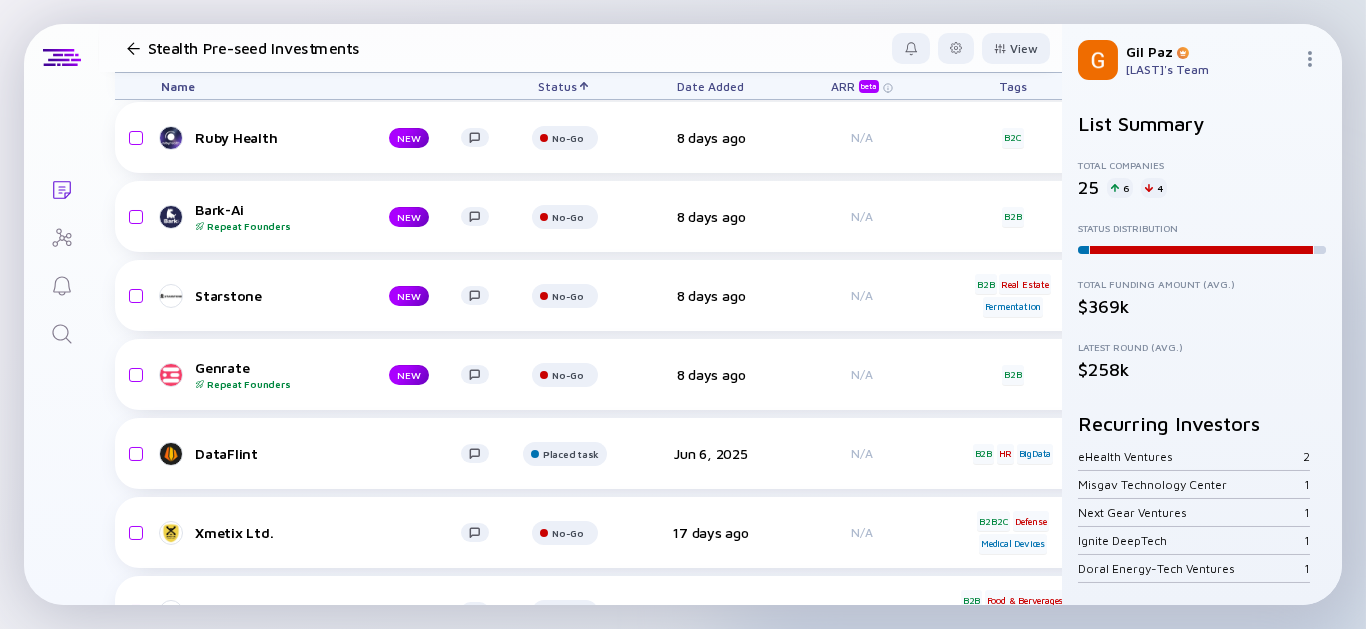 scroll, scrollTop: 0, scrollLeft: 0, axis: both 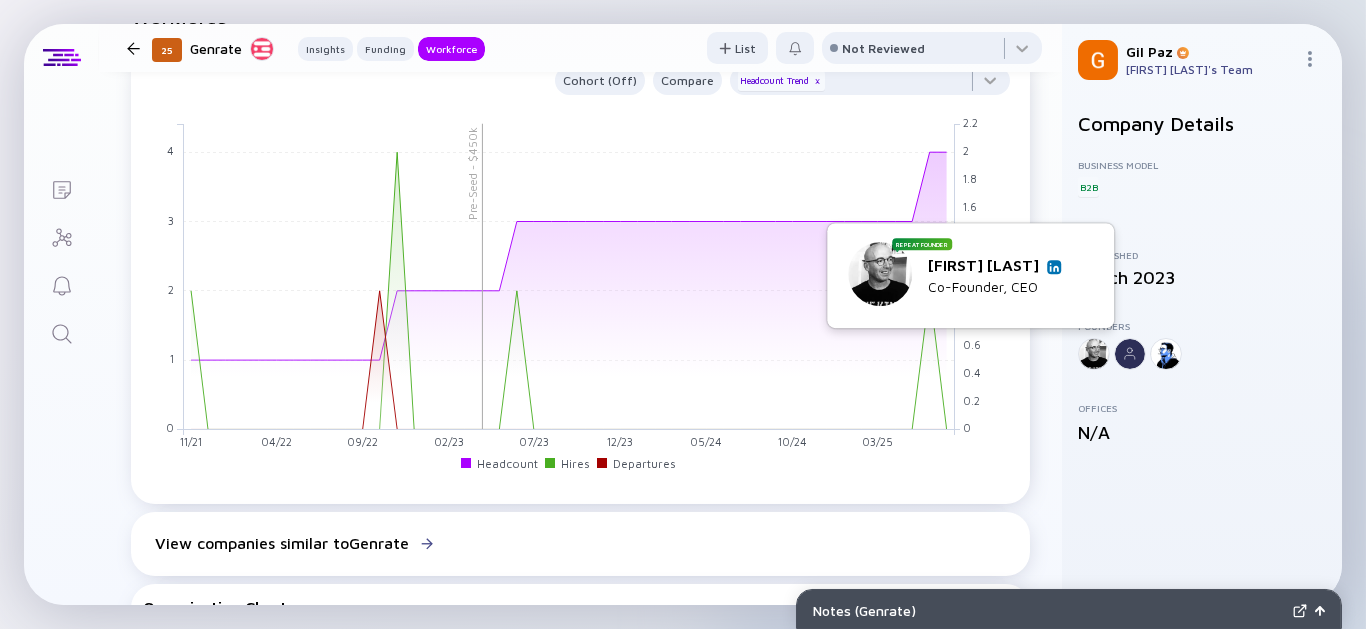 click at bounding box center (1054, 267) 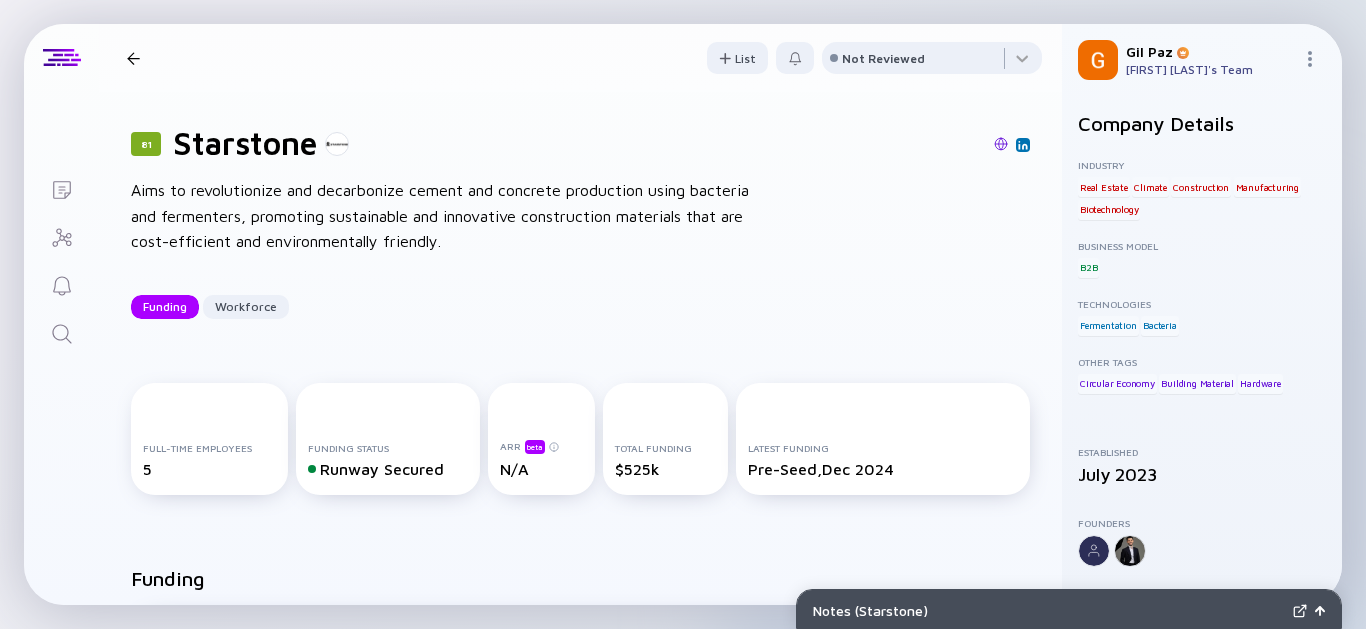 scroll, scrollTop: 0, scrollLeft: 0, axis: both 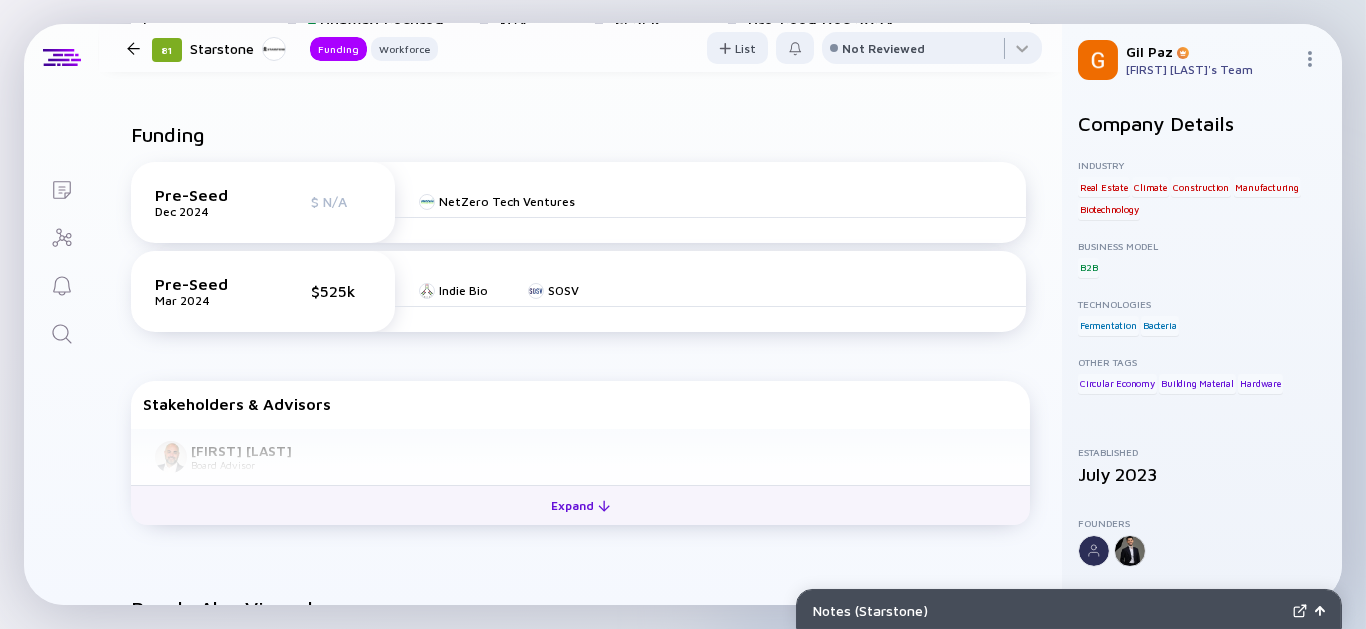 click on "Expand" at bounding box center [580, 505] 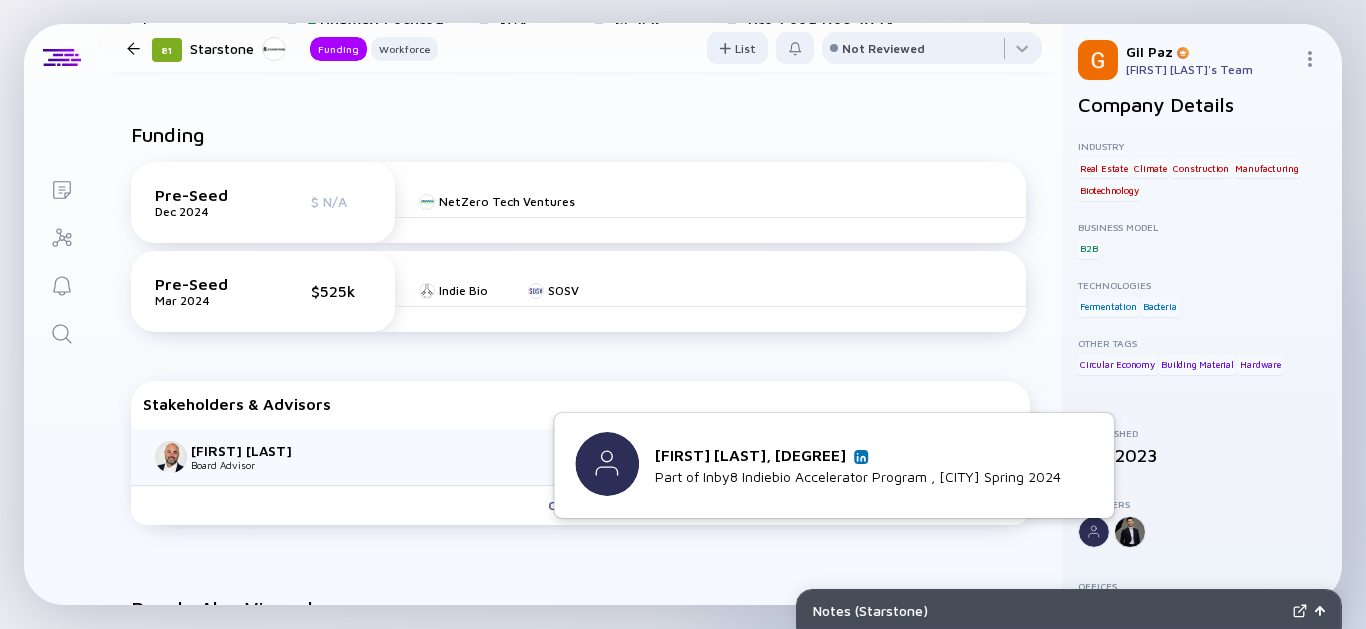 scroll, scrollTop: 30, scrollLeft: 0, axis: vertical 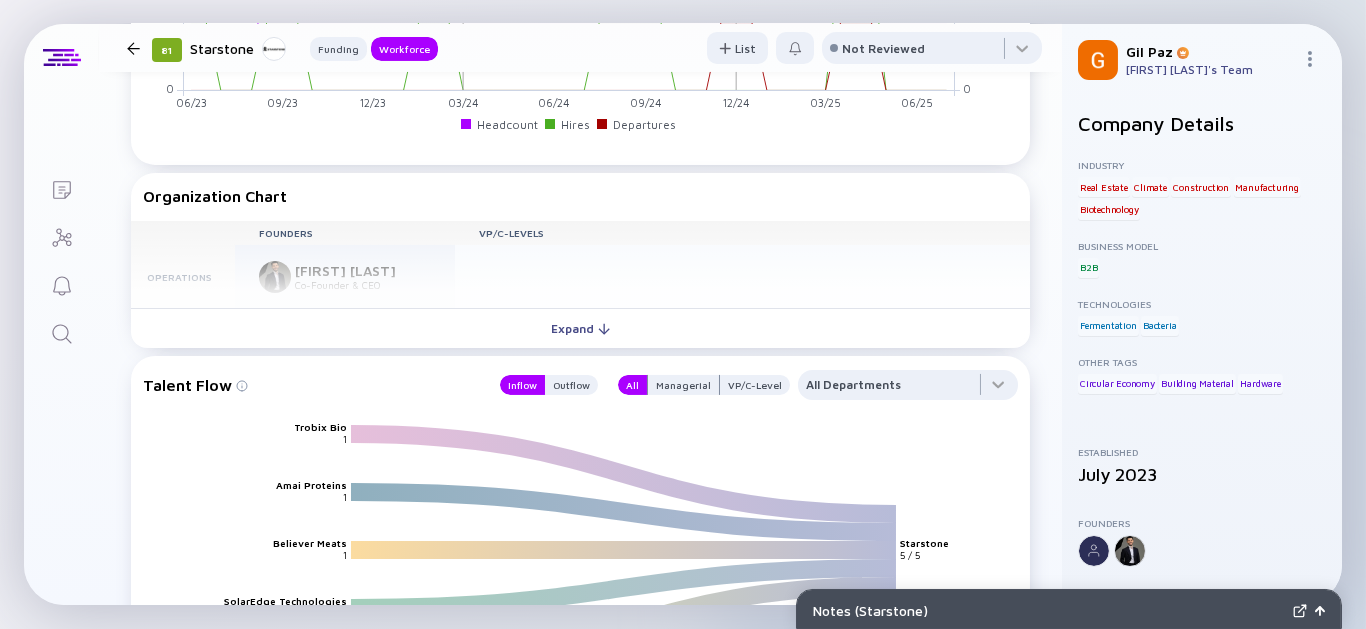click on "Expand" at bounding box center (580, 328) 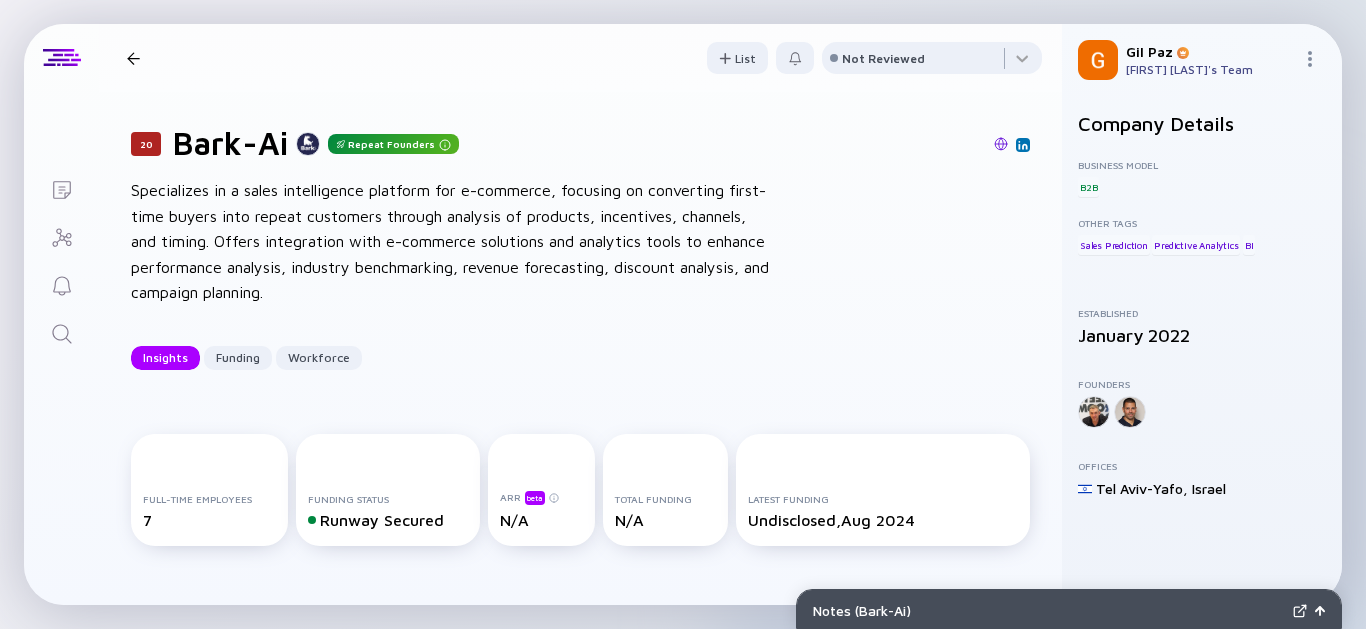 scroll, scrollTop: 0, scrollLeft: 0, axis: both 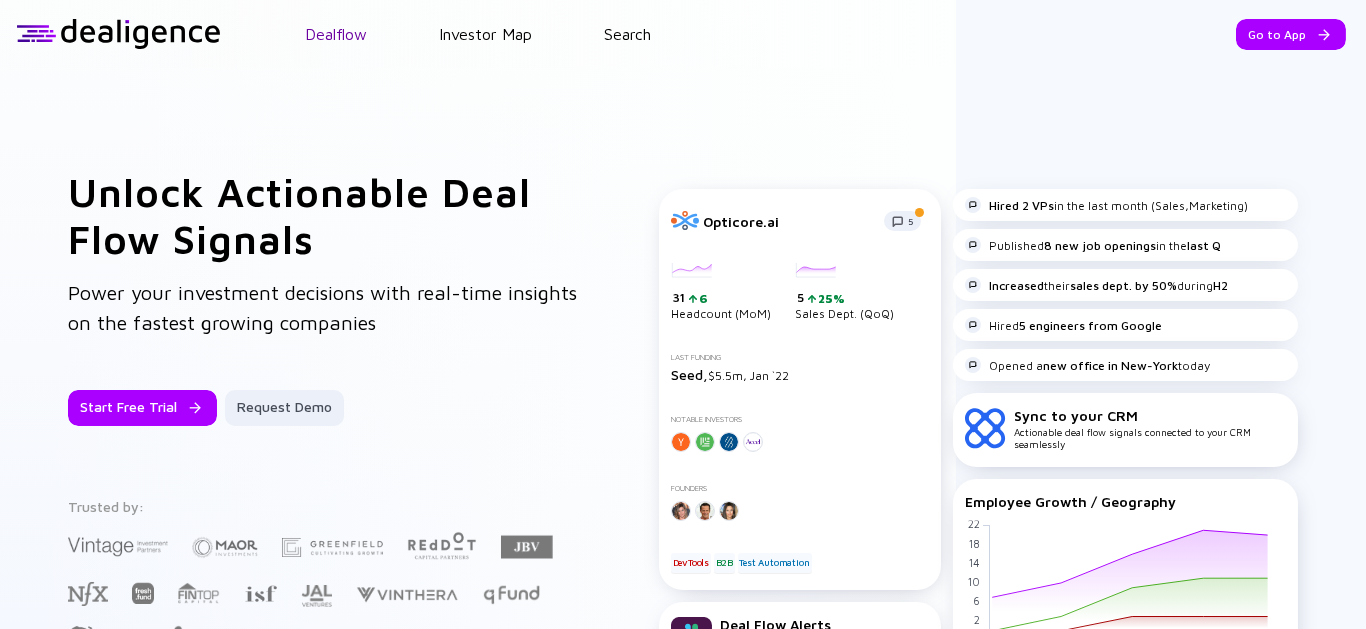 click on "Dealflow" at bounding box center (336, 34) 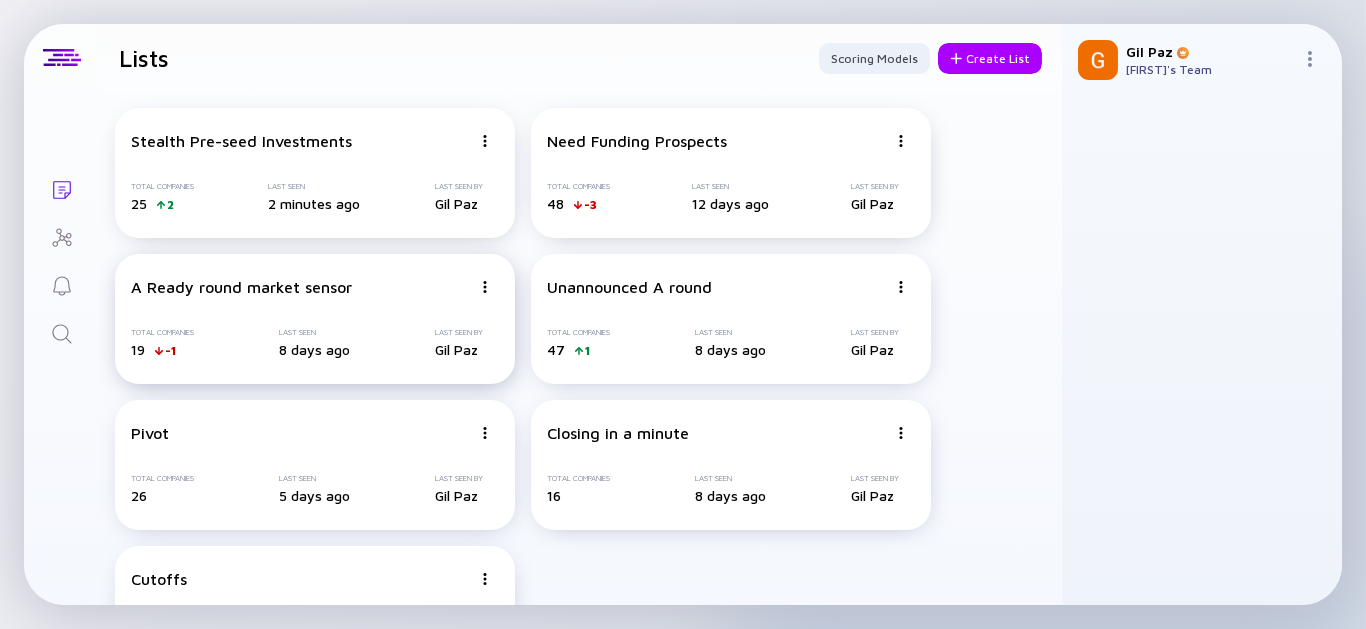 click on "A Ready round market sensor Total Companies 19 -1 Last Seen 8 days ago Last Seen By Gil Paz" at bounding box center [315, 319] 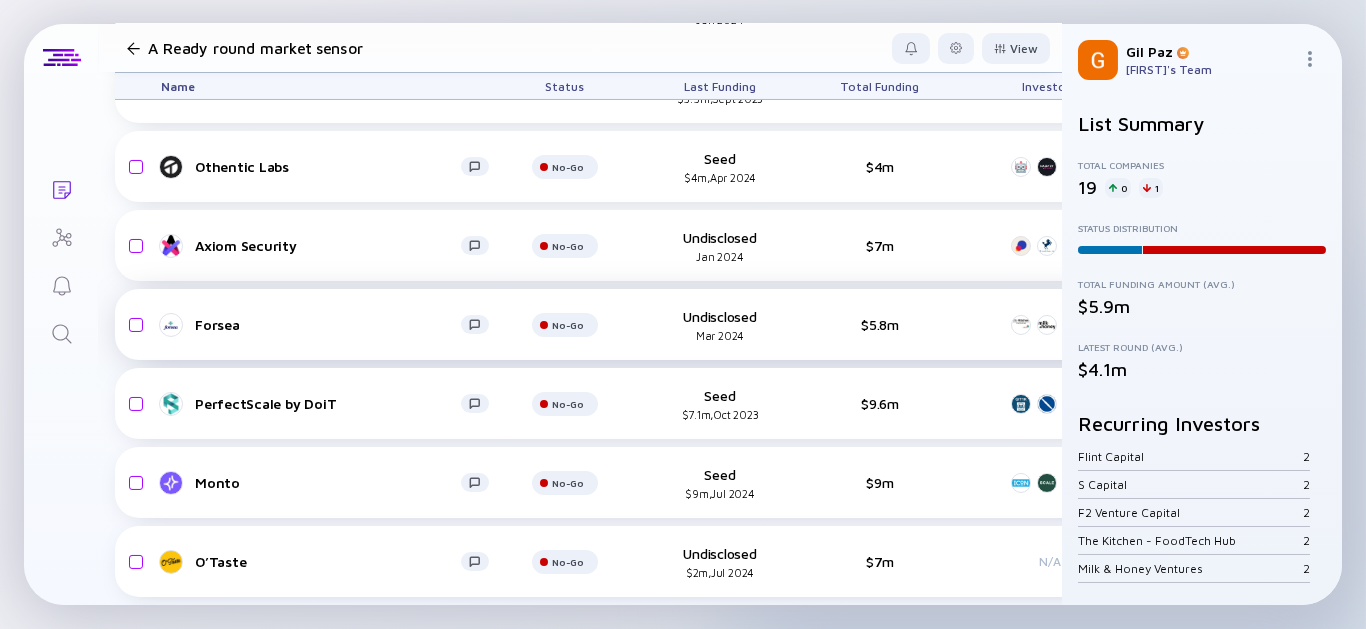 scroll, scrollTop: 1079, scrollLeft: 0, axis: vertical 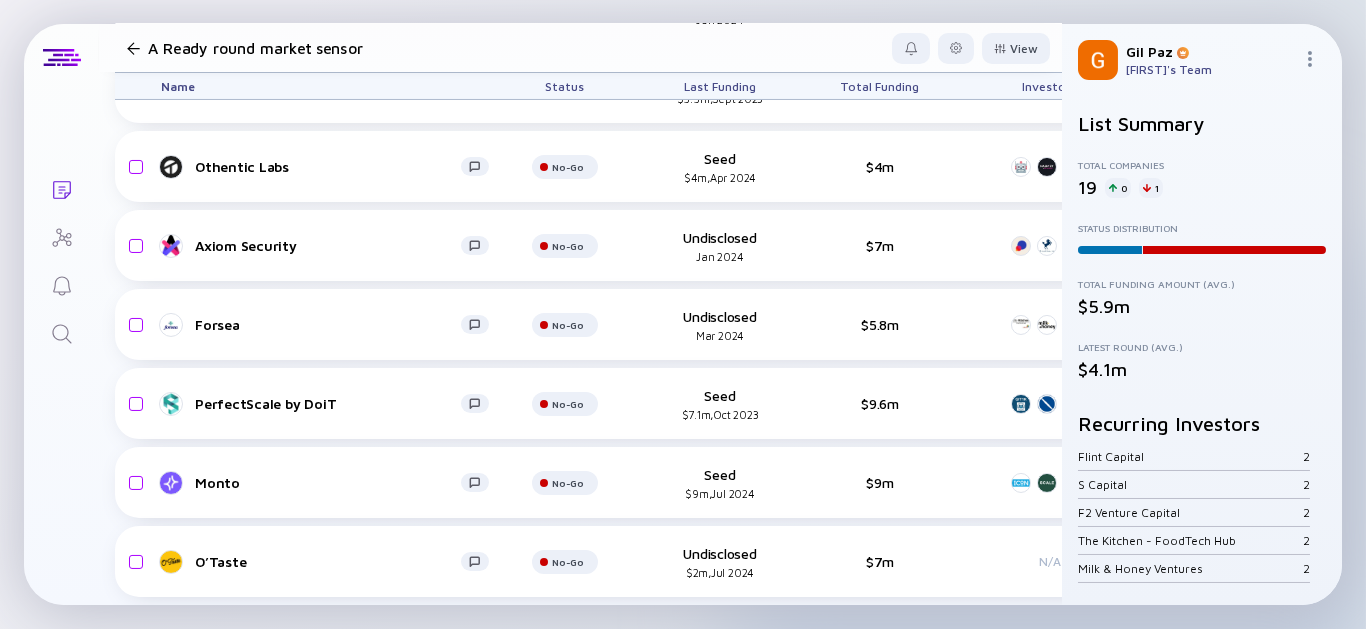 click at bounding box center (133, 48) 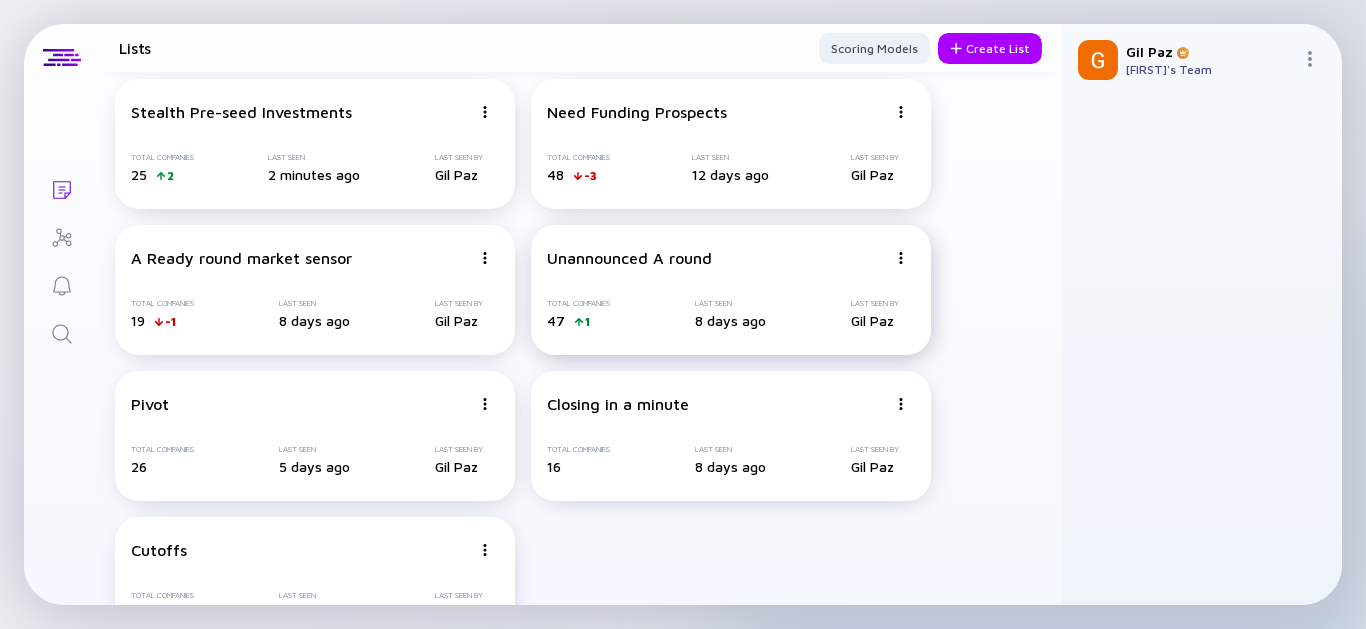 scroll, scrollTop: 0, scrollLeft: 0, axis: both 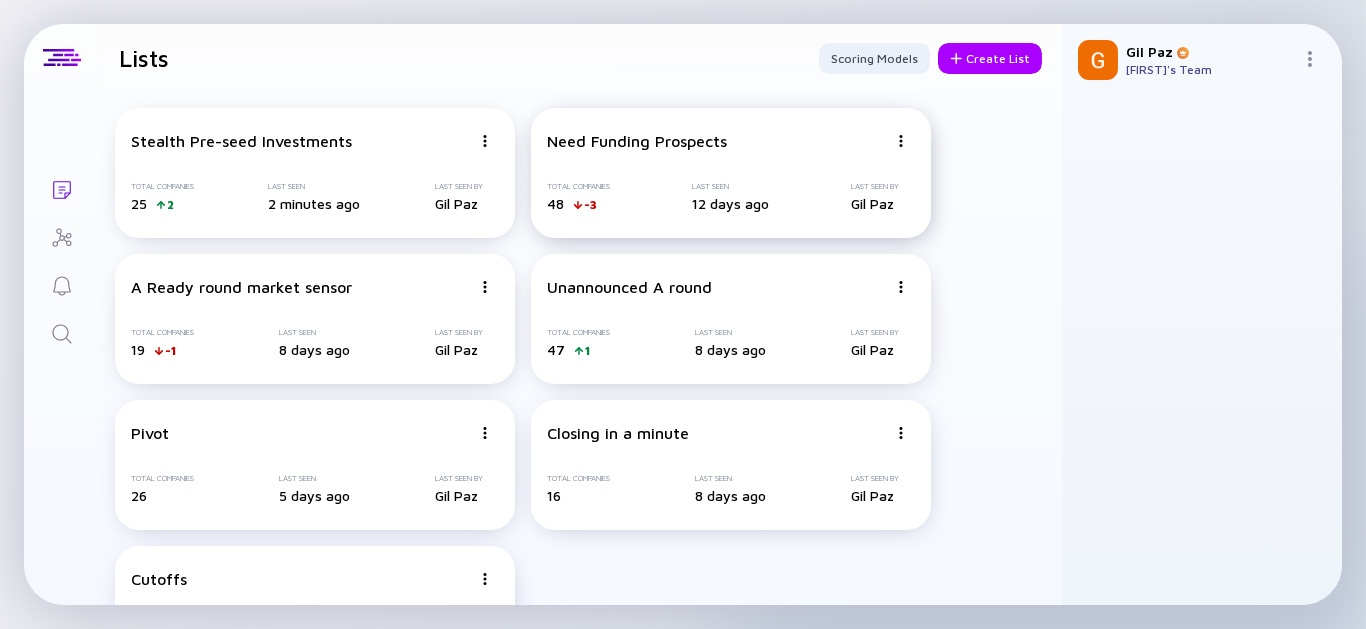 click on "12 days ago" at bounding box center [730, 203] 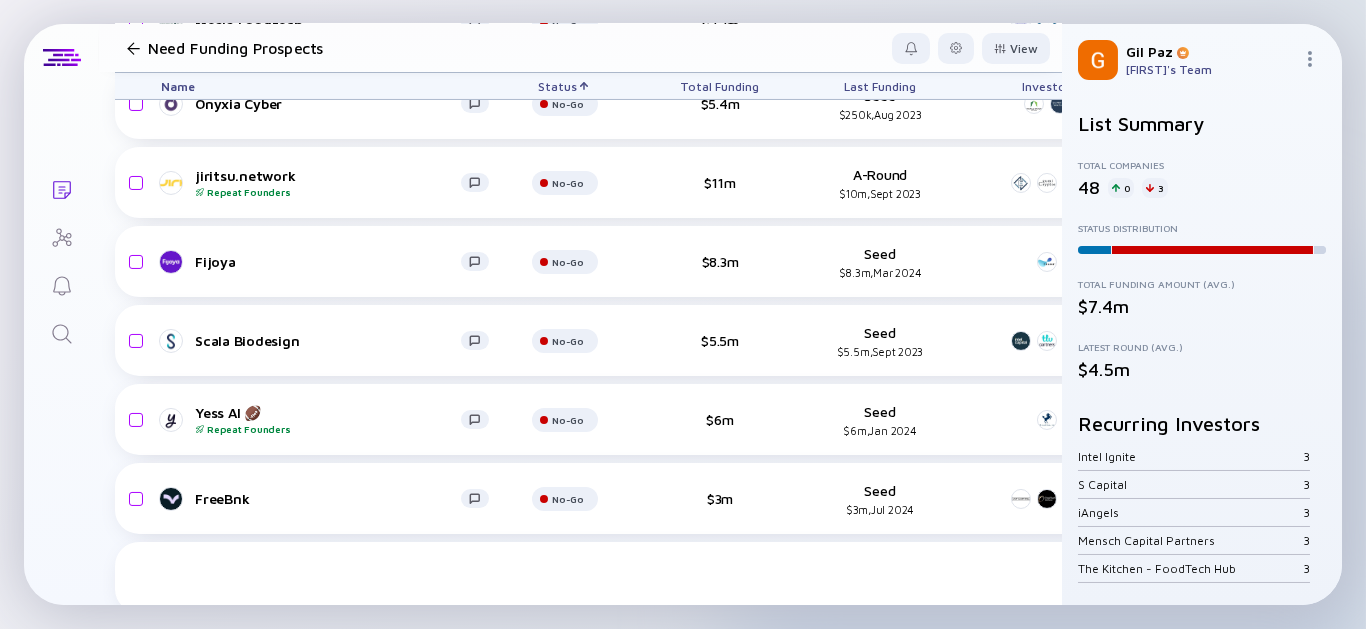 scroll, scrollTop: 1095, scrollLeft: 0, axis: vertical 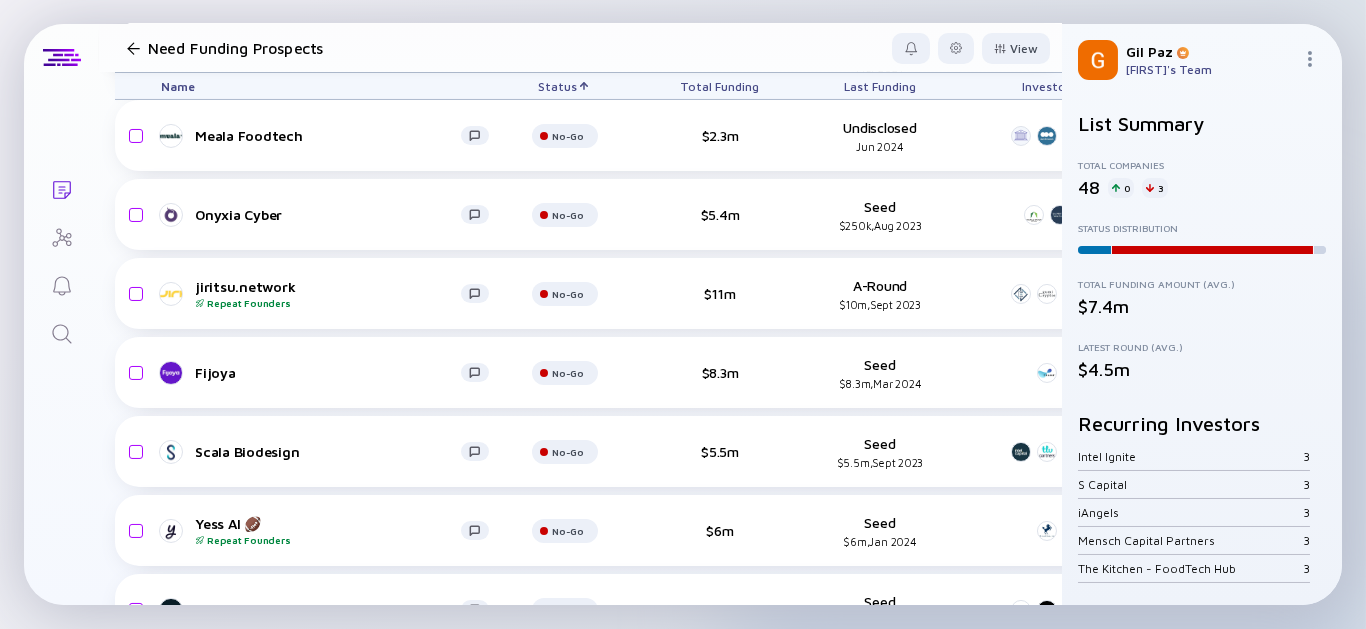 click on "Need Funding Prospects" at bounding box center [268, 48] 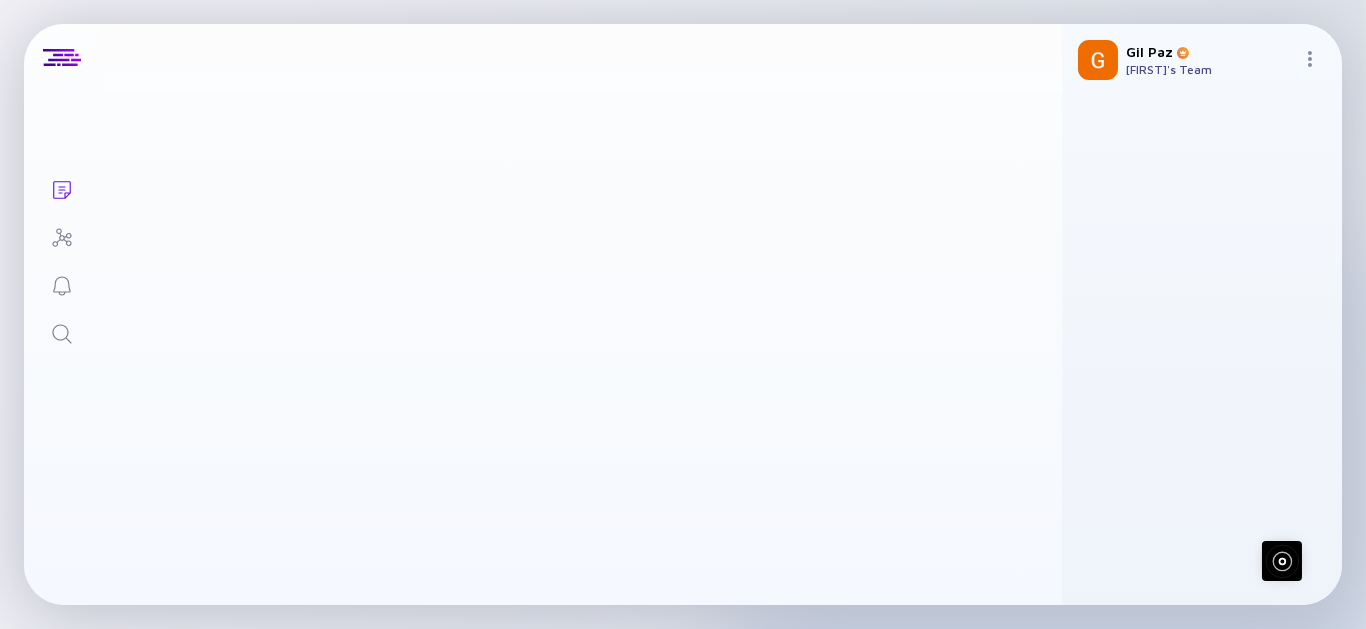 scroll, scrollTop: 86, scrollLeft: 0, axis: vertical 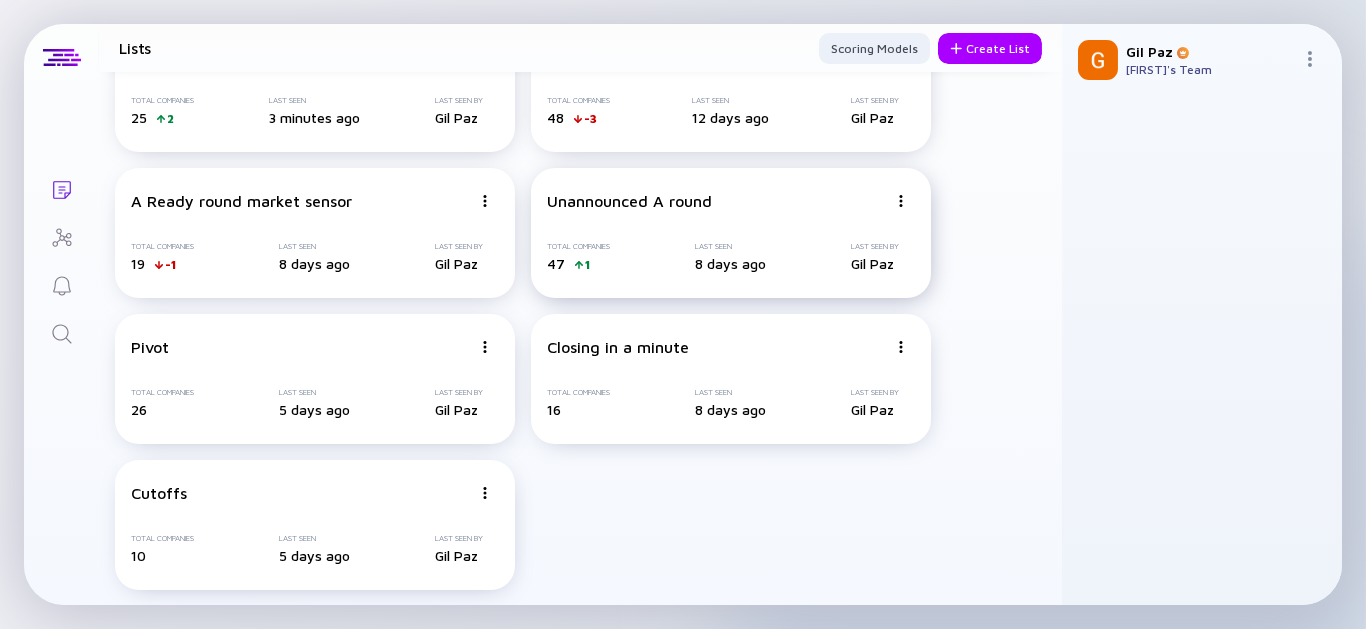 click on "Unannounced A round Total Companies 47 1 Last Seen 8 days ago Last Seen By Gil Paz" at bounding box center (731, 233) 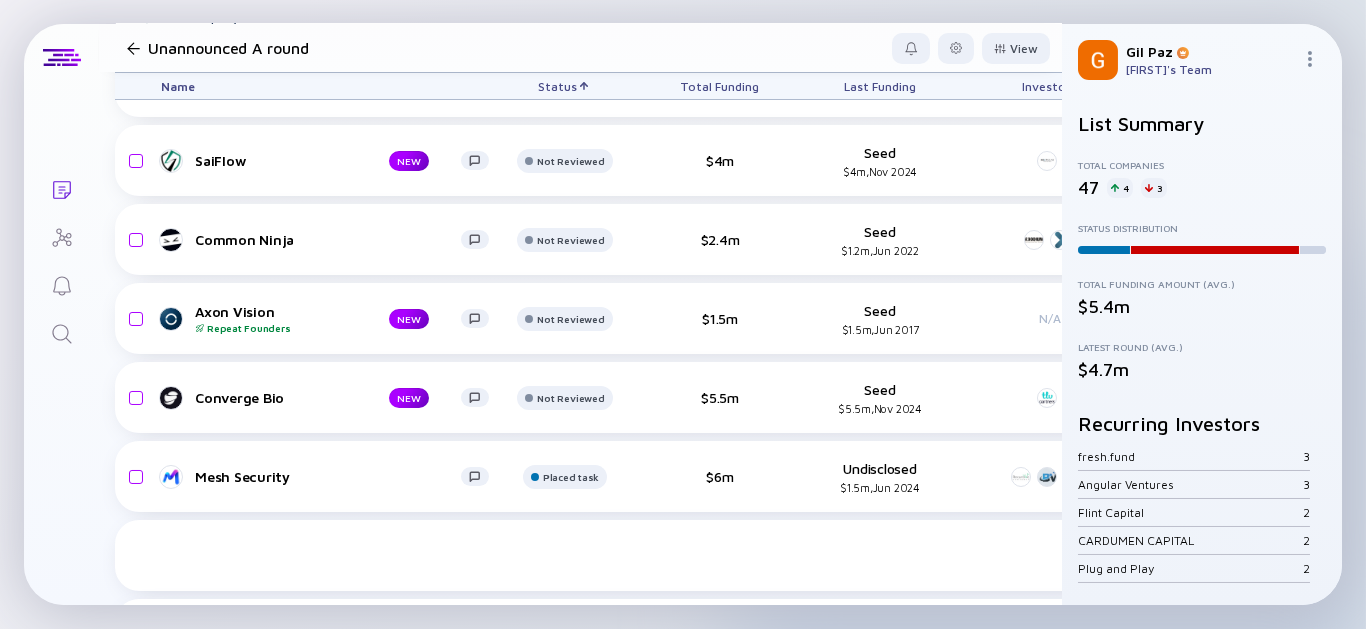 scroll, scrollTop: 0, scrollLeft: 0, axis: both 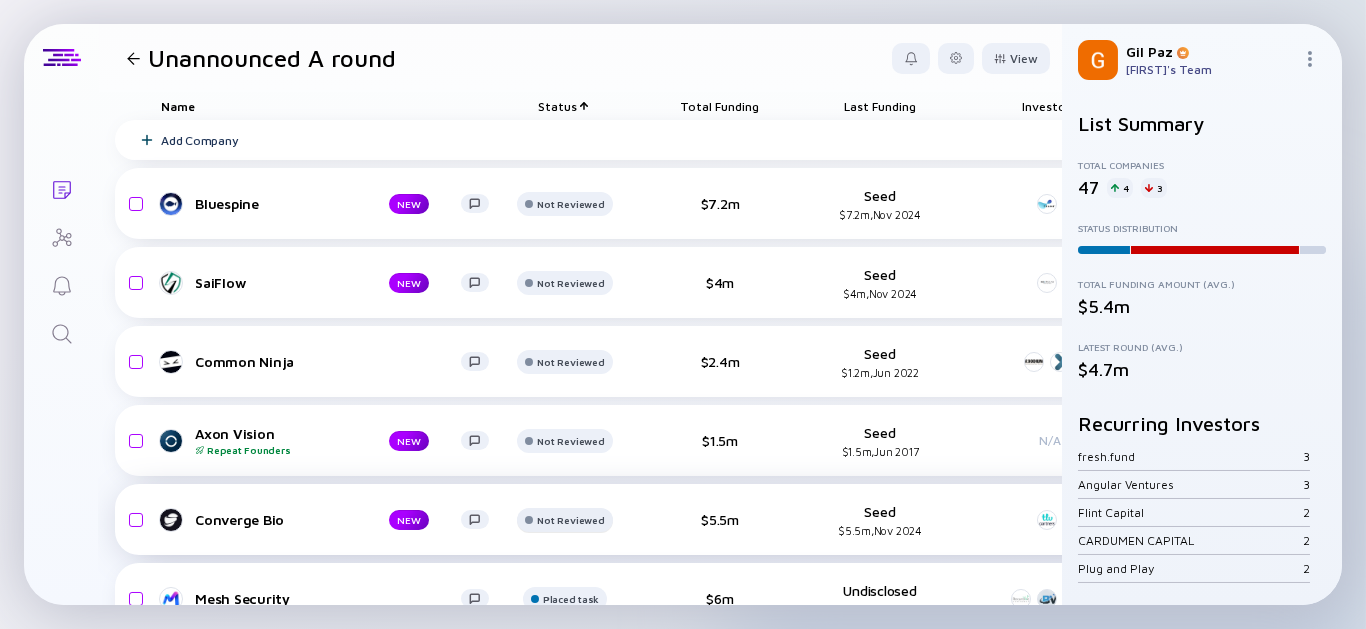 click on "Not Reviewed" at bounding box center [570, 204] 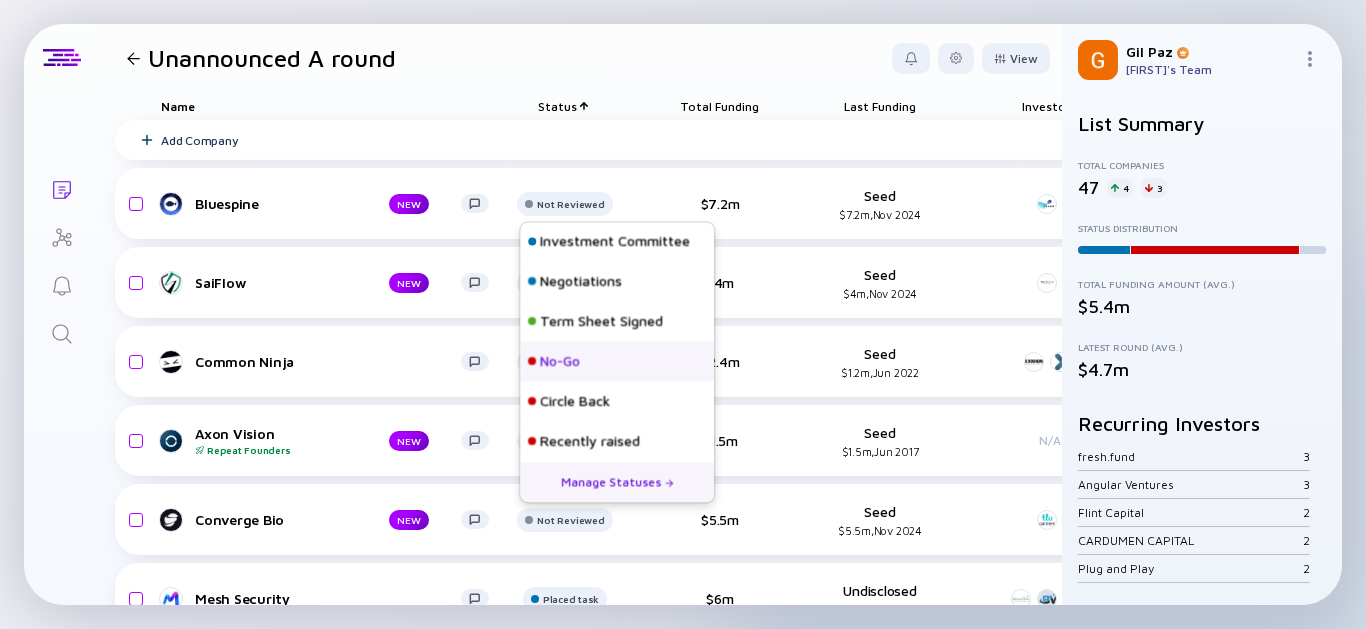 scroll, scrollTop: 207, scrollLeft: 0, axis: vertical 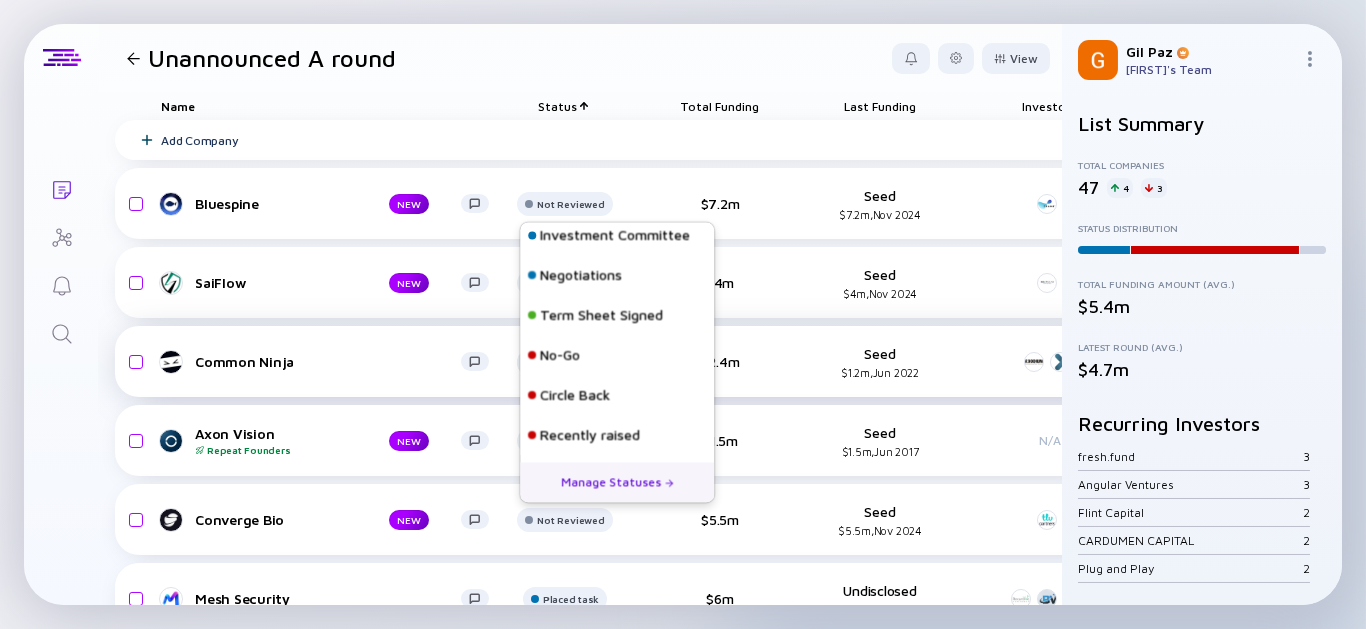 click on "No-Go" at bounding box center [617, 355] 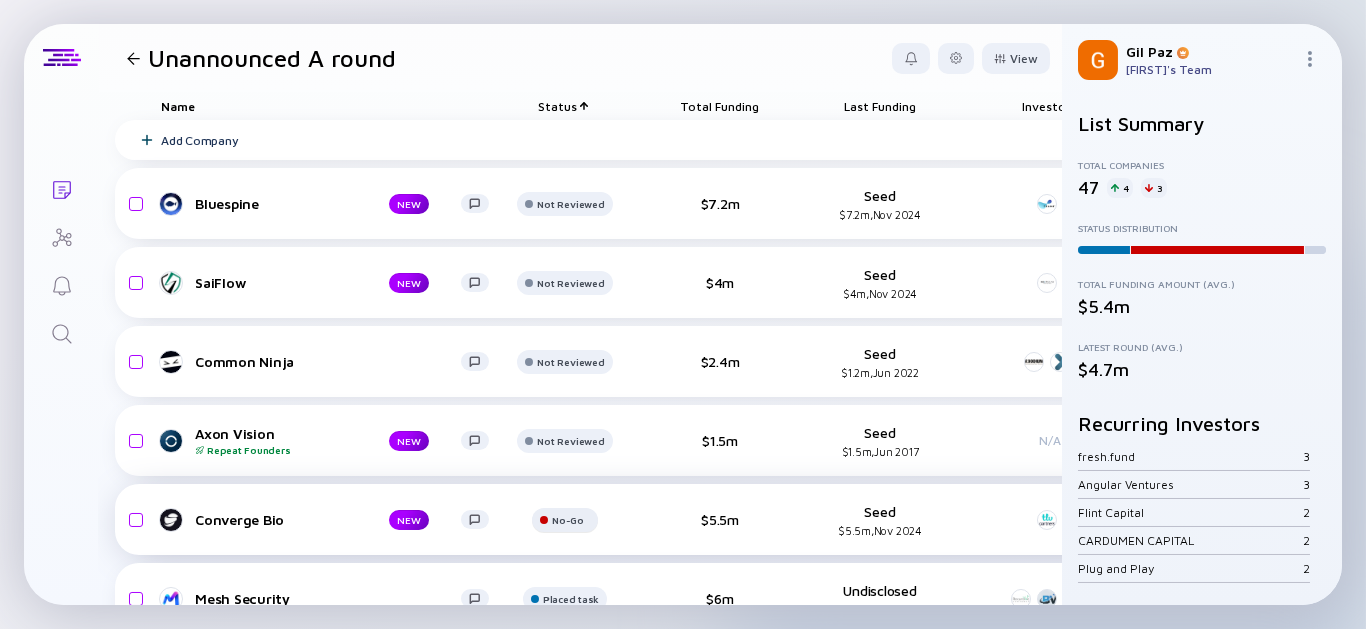 click on "No-Go" at bounding box center [564, 204] 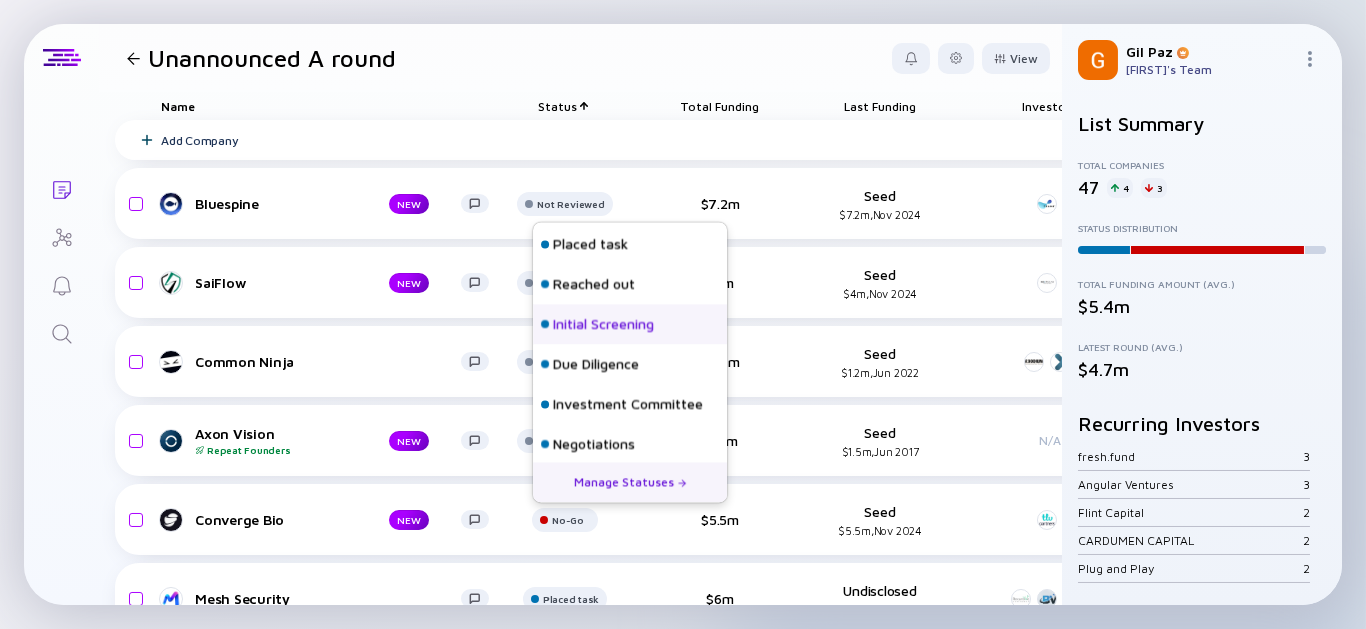 scroll, scrollTop: 0, scrollLeft: 0, axis: both 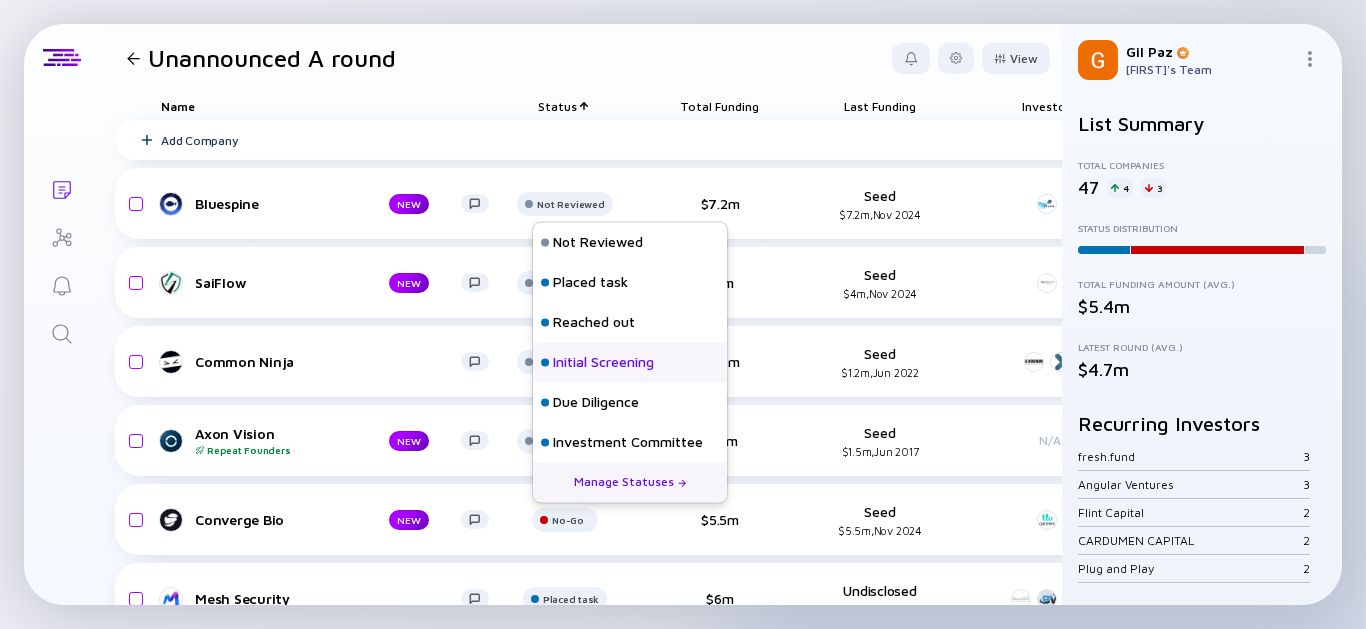 click on "Initial Screening" at bounding box center (603, 363) 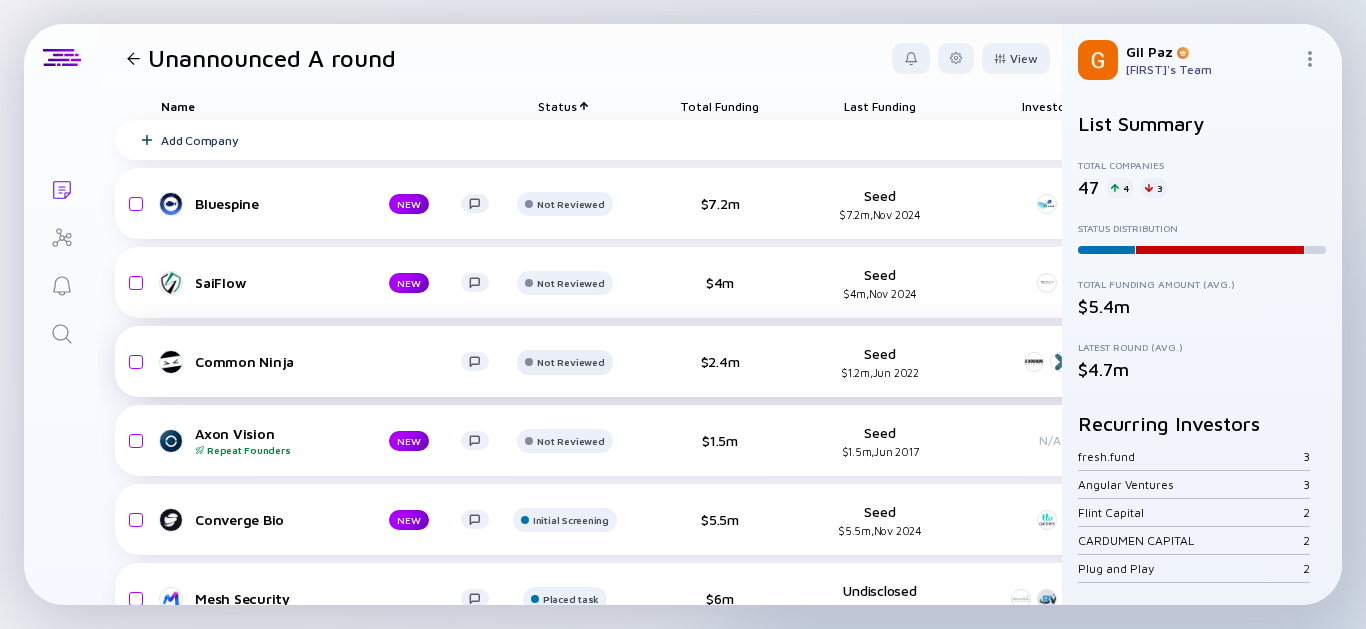 click at bounding box center [564, 212] 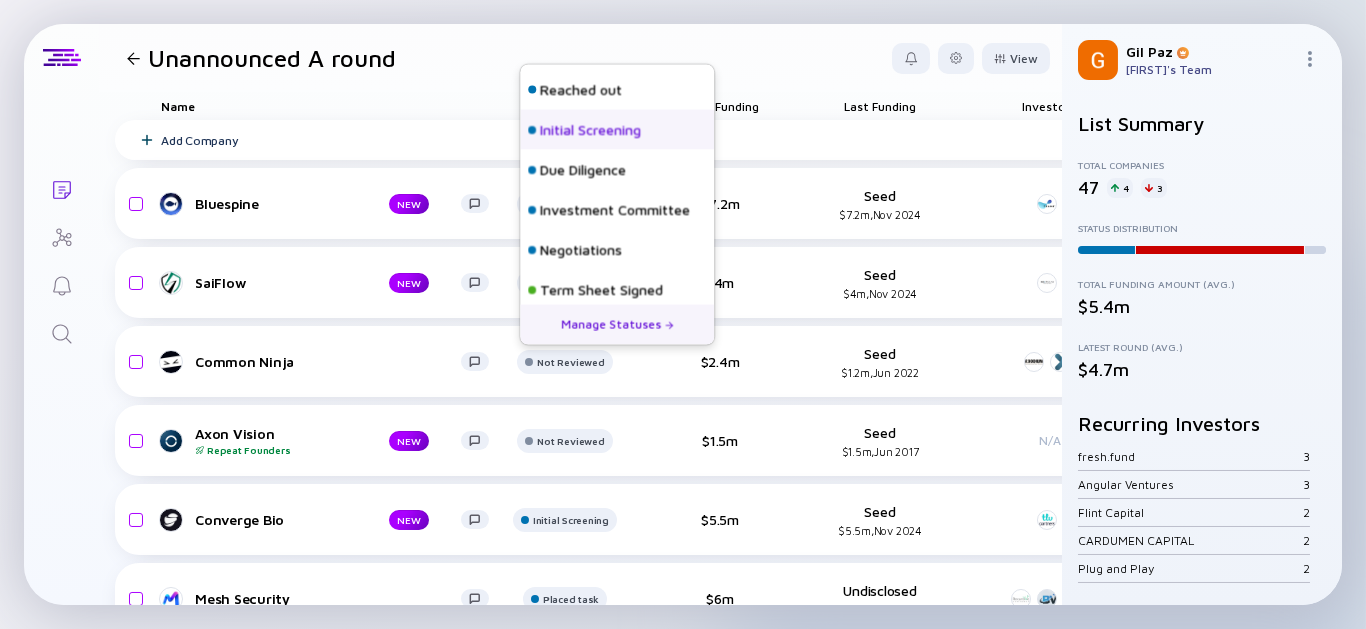 scroll, scrollTop: 0, scrollLeft: 0, axis: both 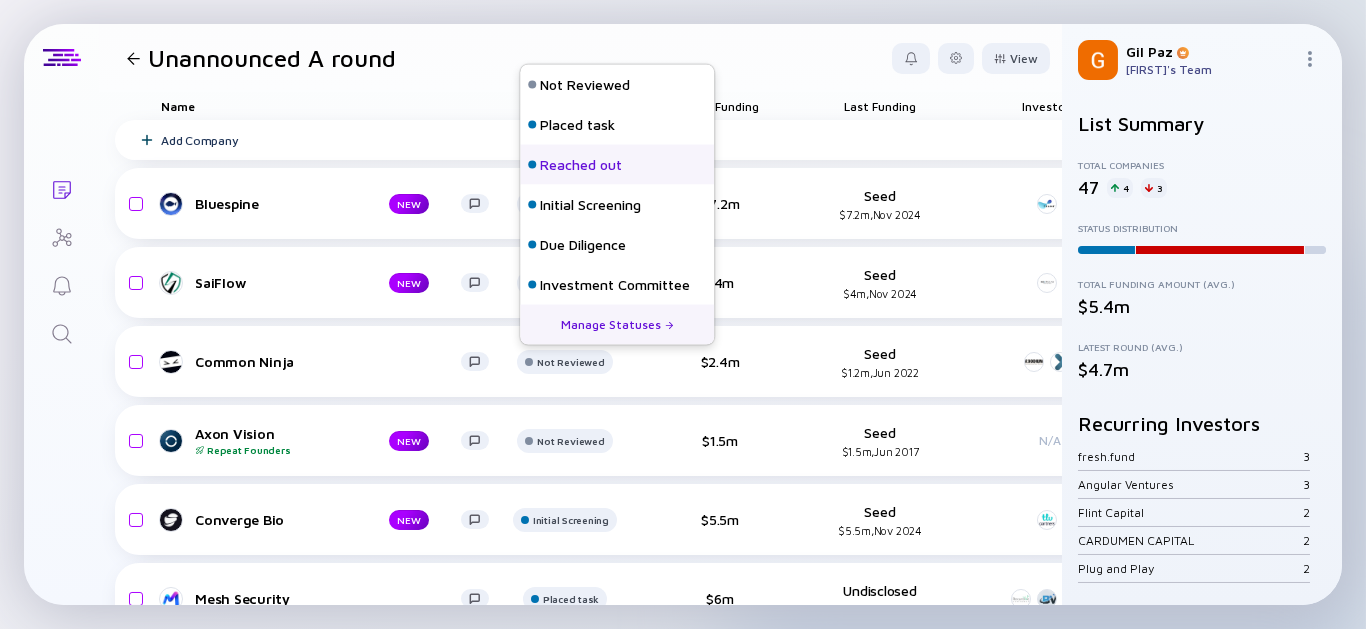 click on "Reached out" at bounding box center [581, 165] 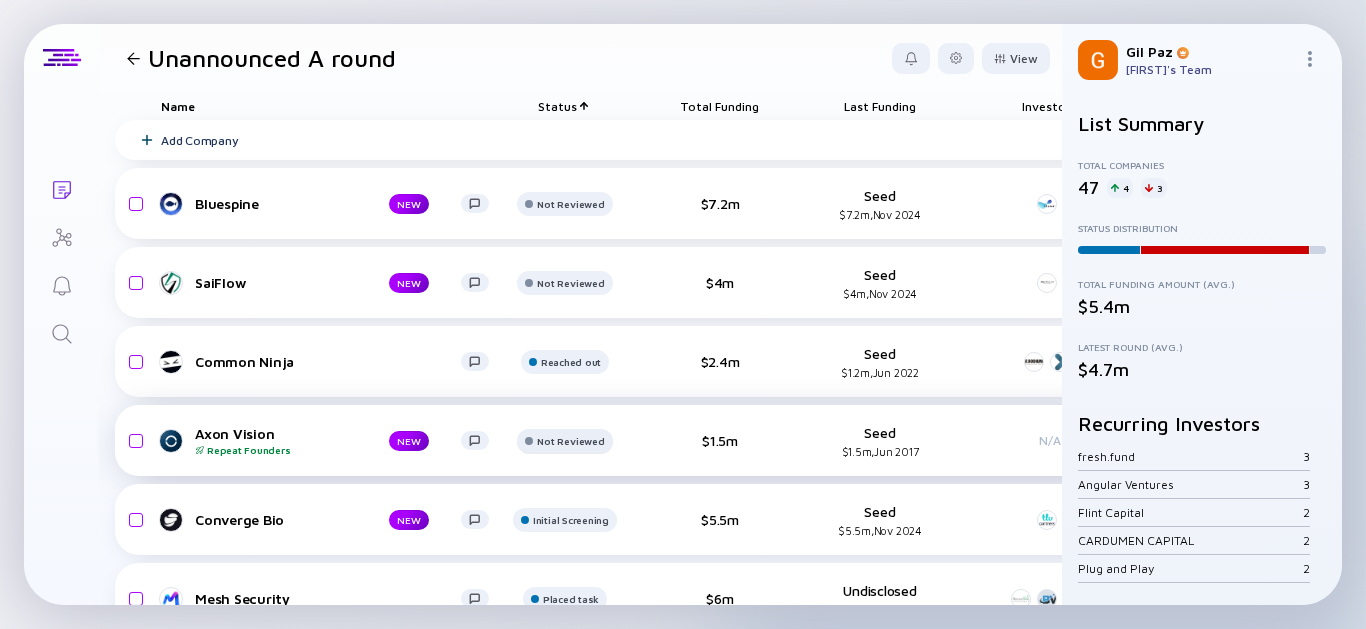click on "Not Reviewed" at bounding box center [570, 204] 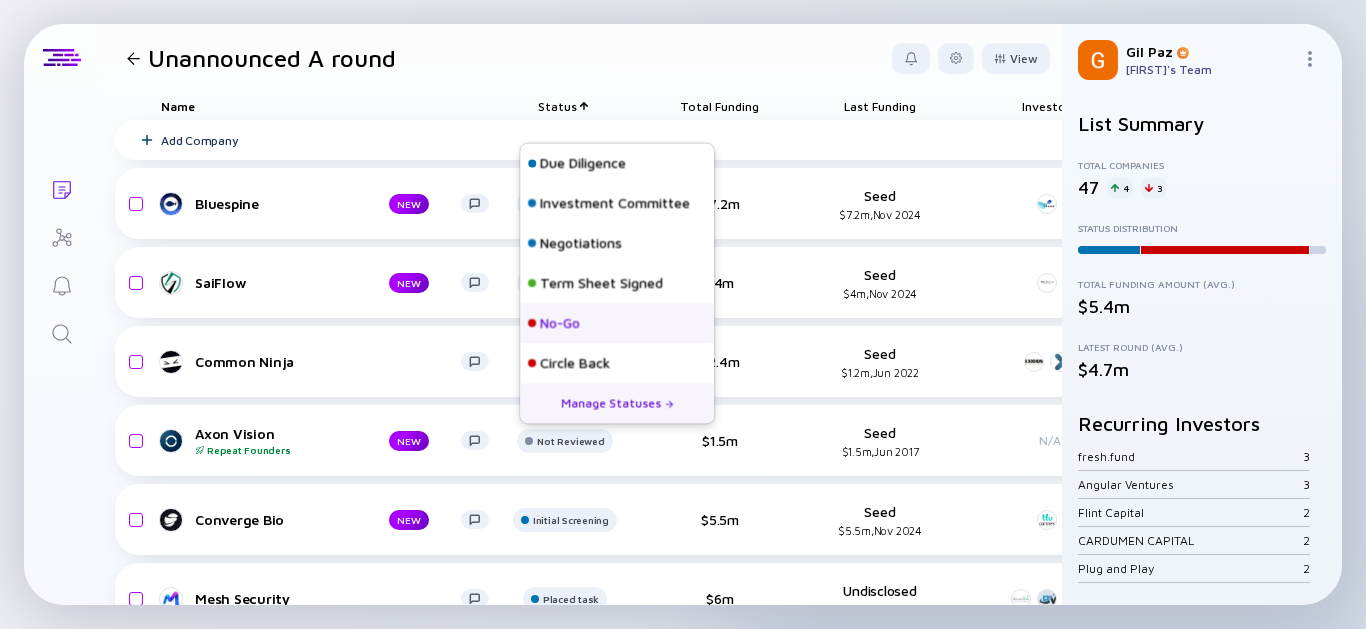 scroll, scrollTop: 207, scrollLeft: 0, axis: vertical 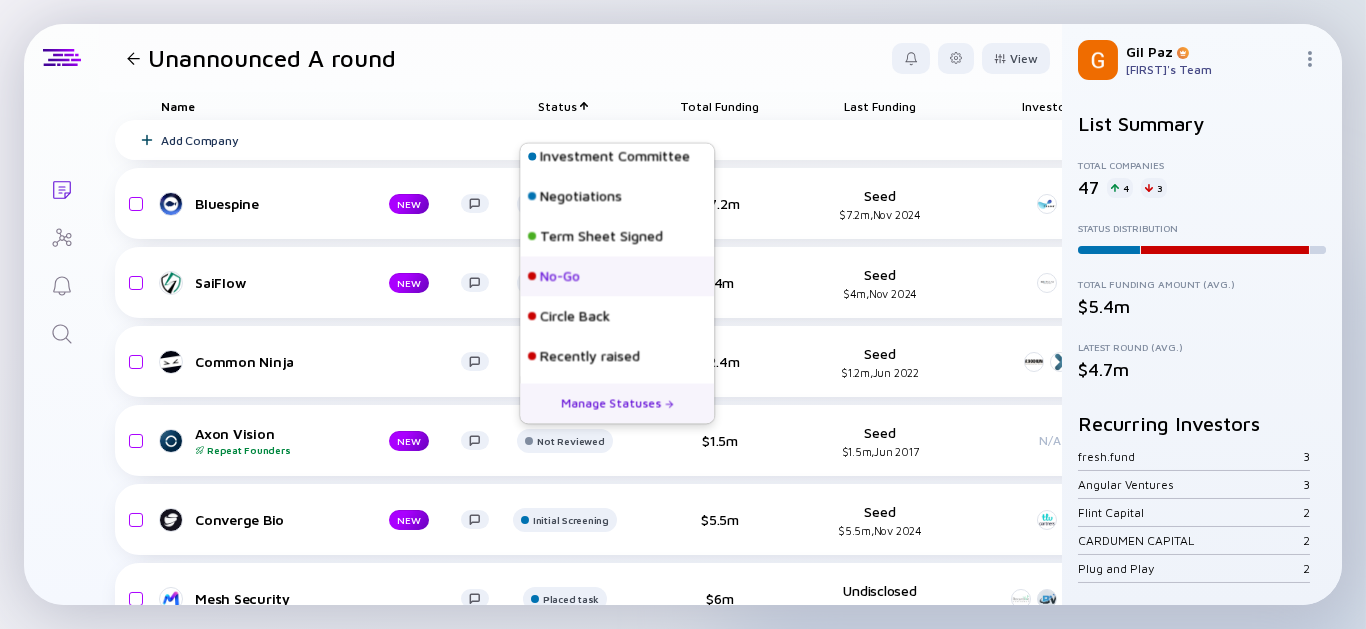 click on "No-Go" at bounding box center [617, 276] 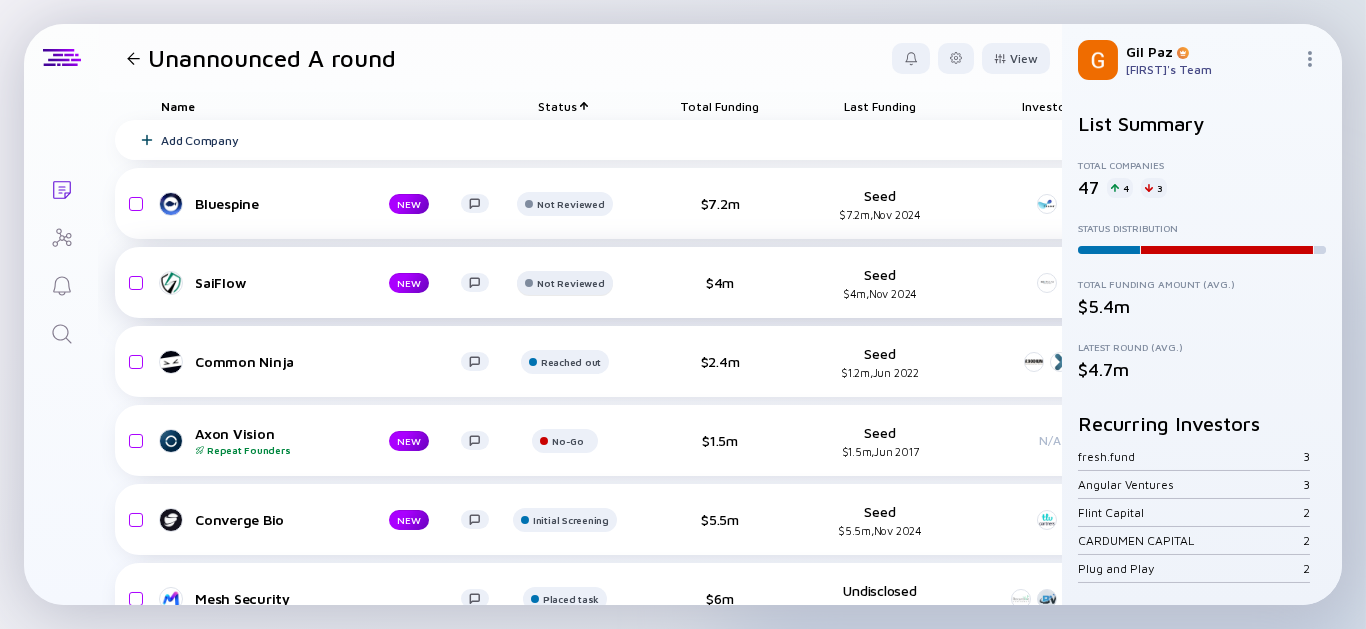 click on "Not Reviewed" at bounding box center [570, 204] 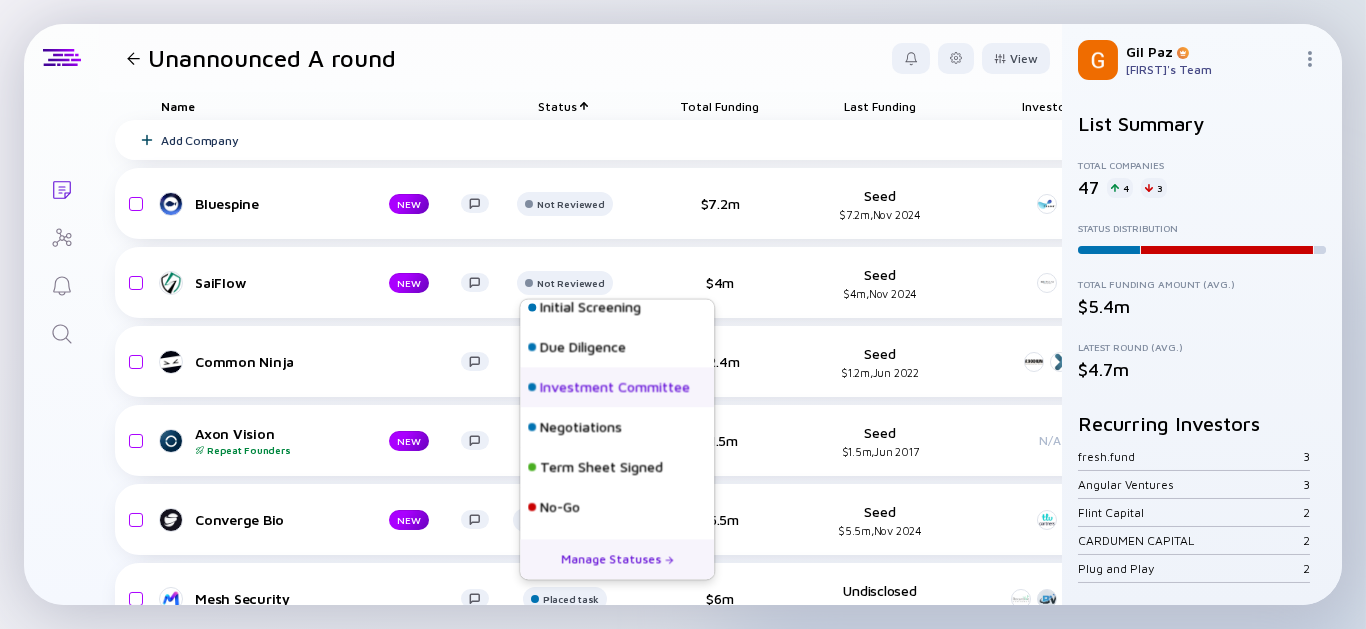 scroll, scrollTop: 207, scrollLeft: 0, axis: vertical 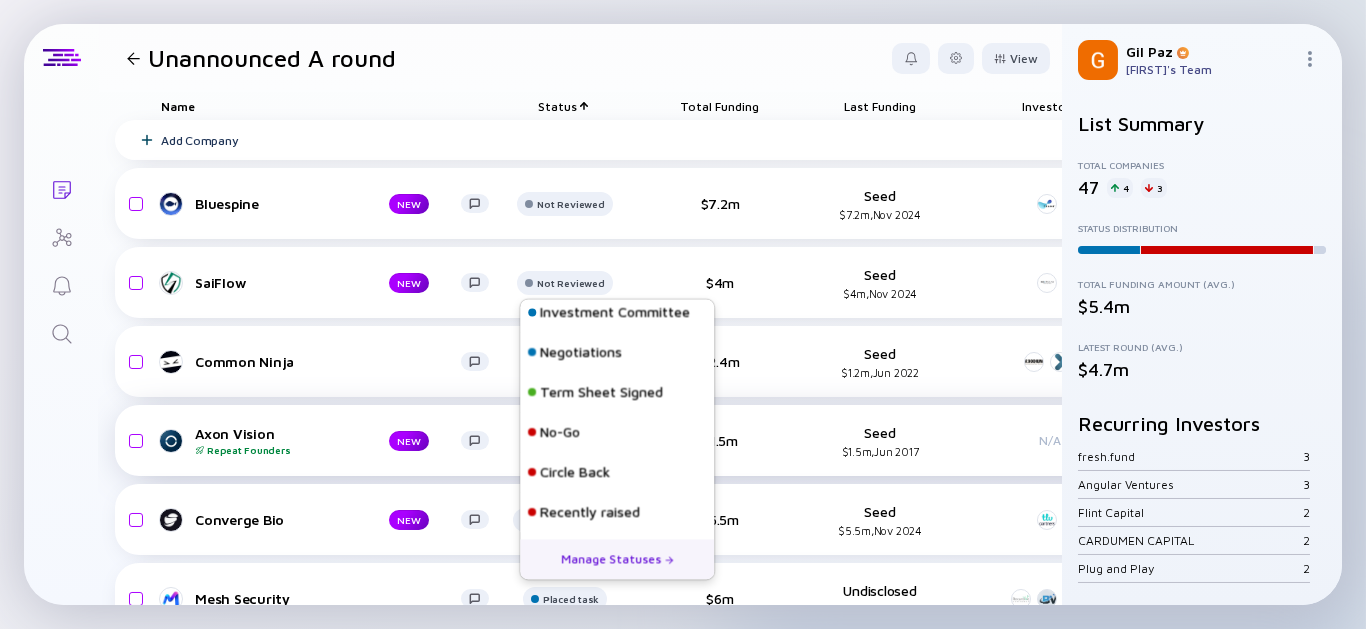 click on "No-Go" at bounding box center (560, 433) 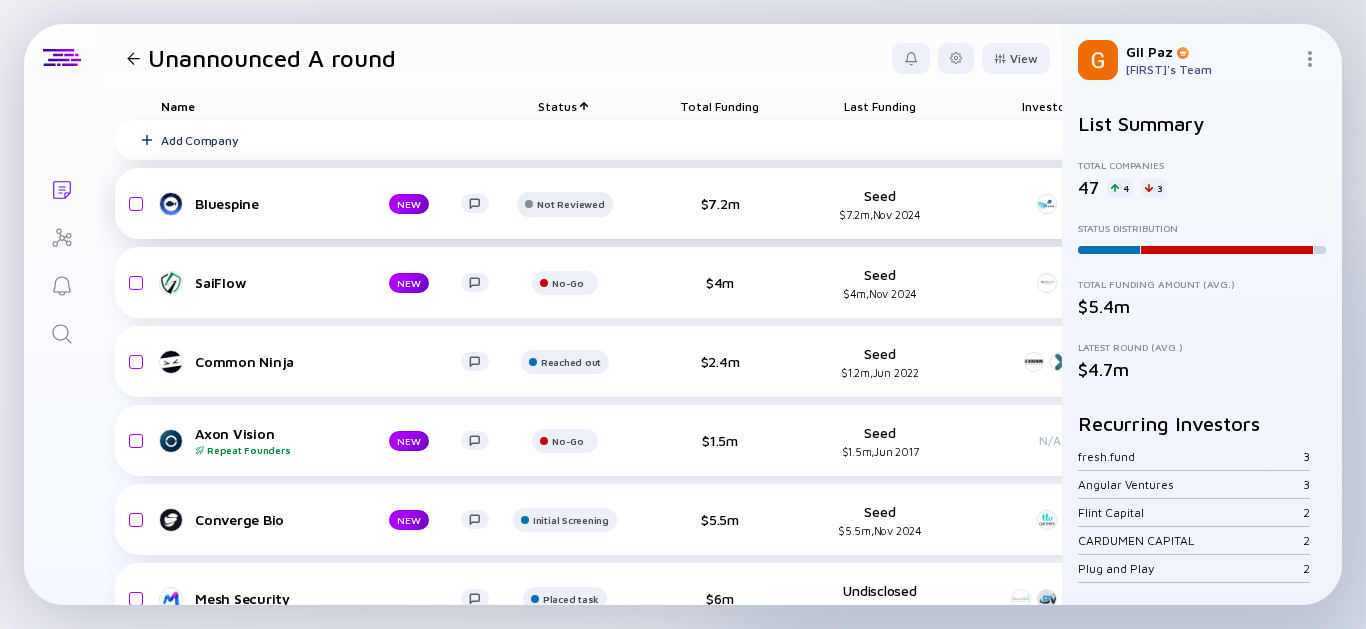 click on "Not Reviewed" at bounding box center [570, 204] 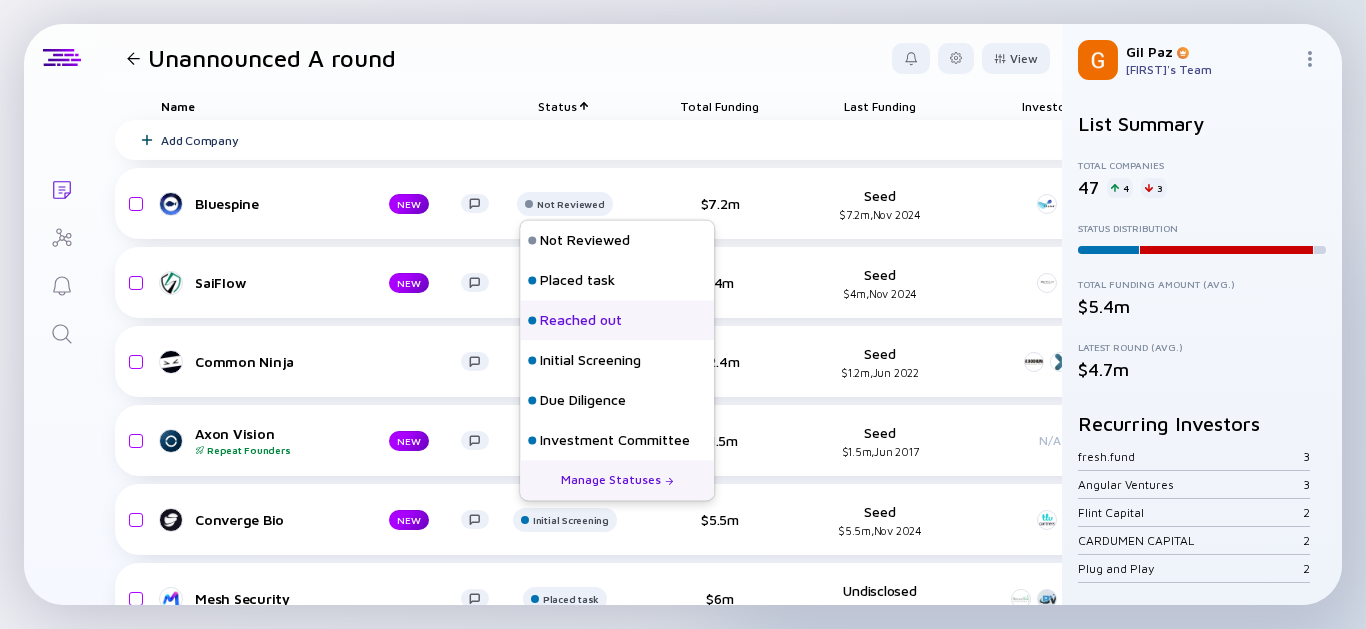 click on "Reached out" at bounding box center [581, 321] 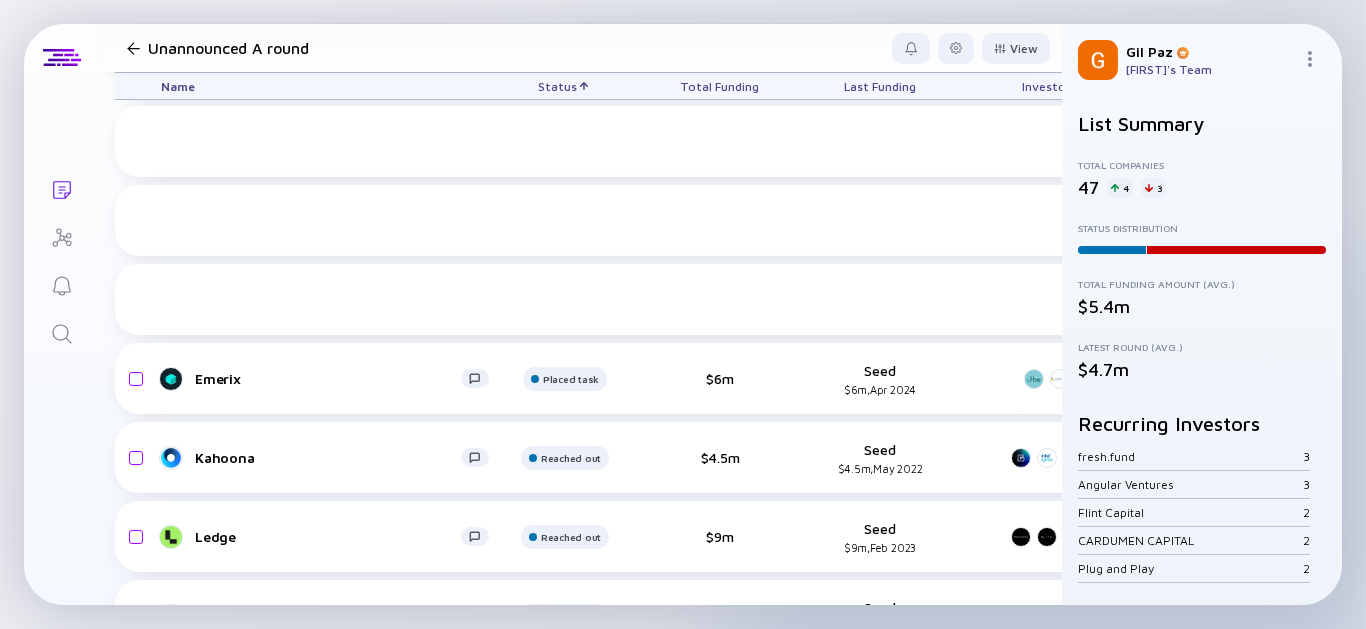 scroll, scrollTop: 96, scrollLeft: 0, axis: vertical 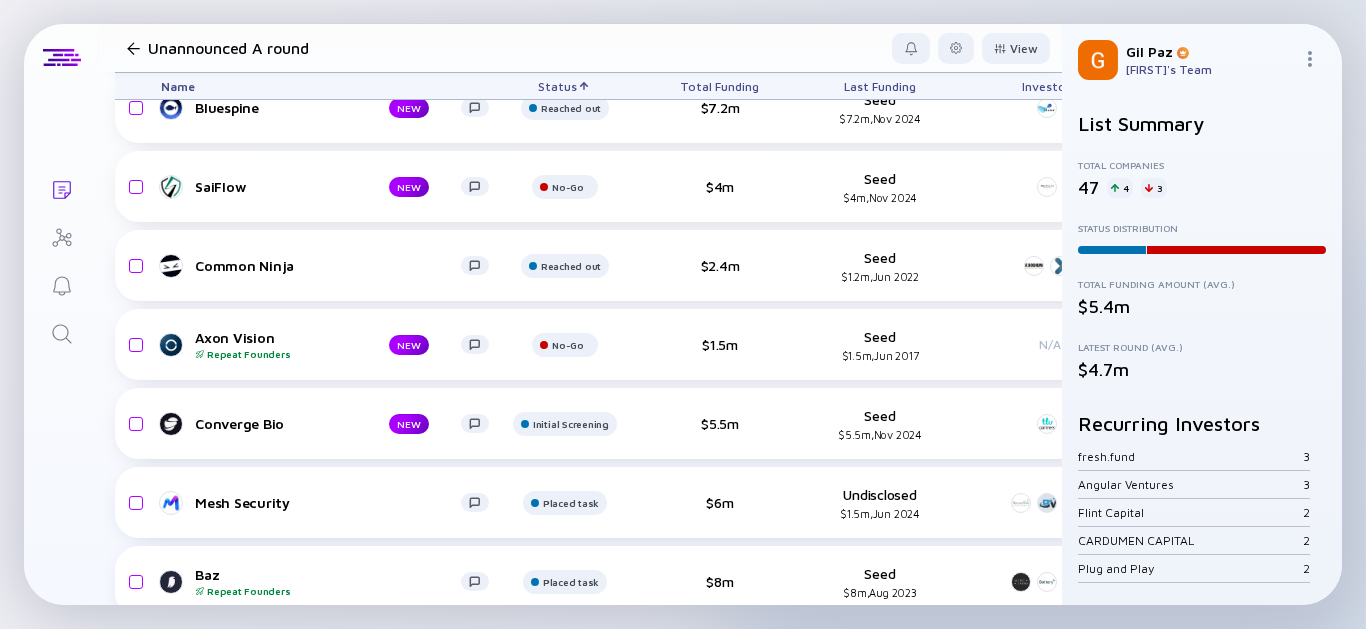 click on "Status" at bounding box center (558, 86) 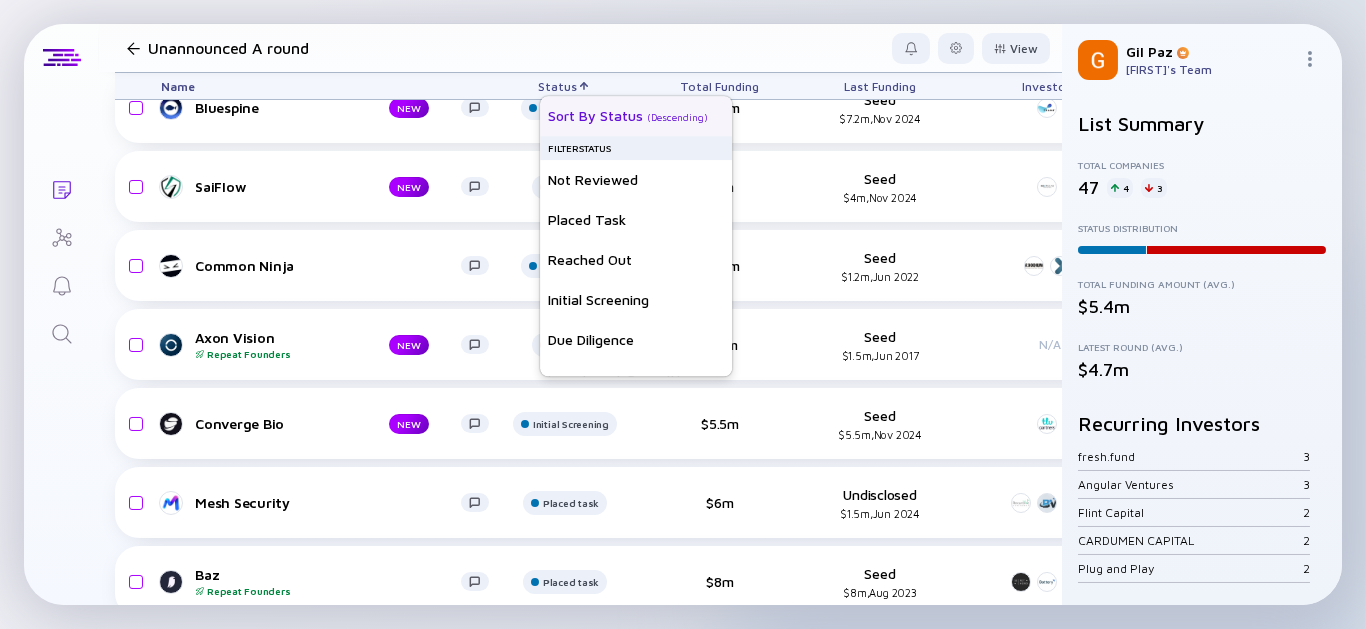 click on "Sort by Status" at bounding box center (595, 115) 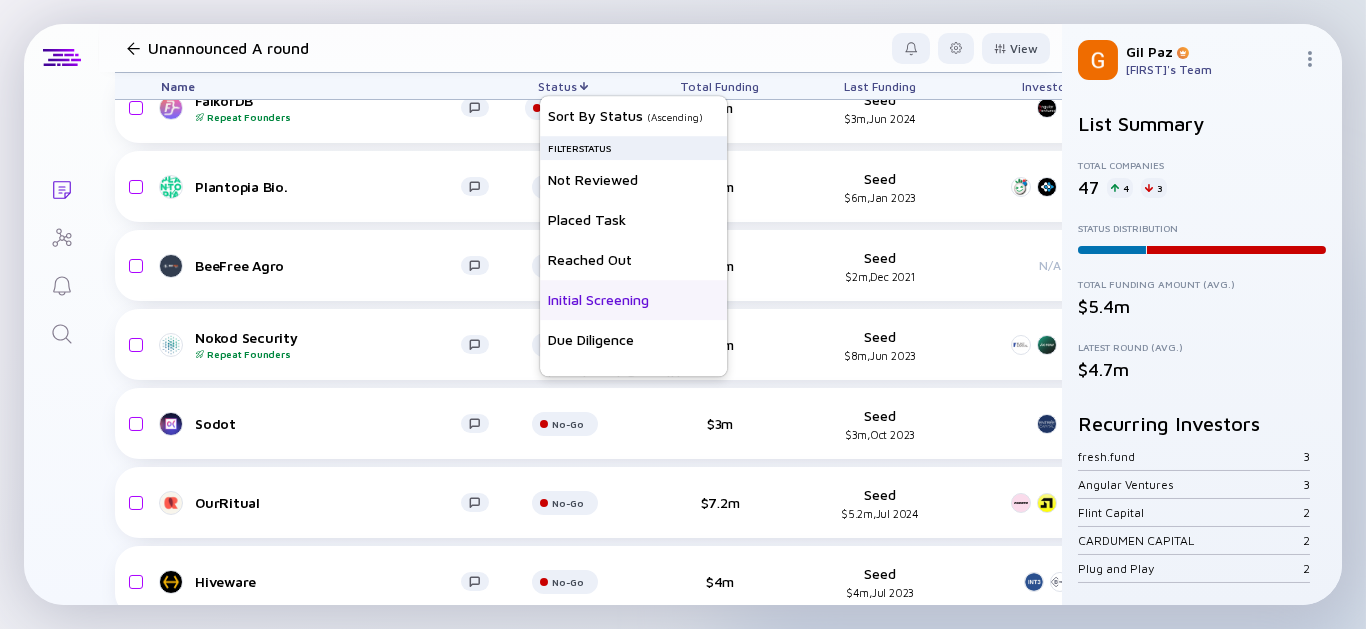 scroll, scrollTop: 0, scrollLeft: 0, axis: both 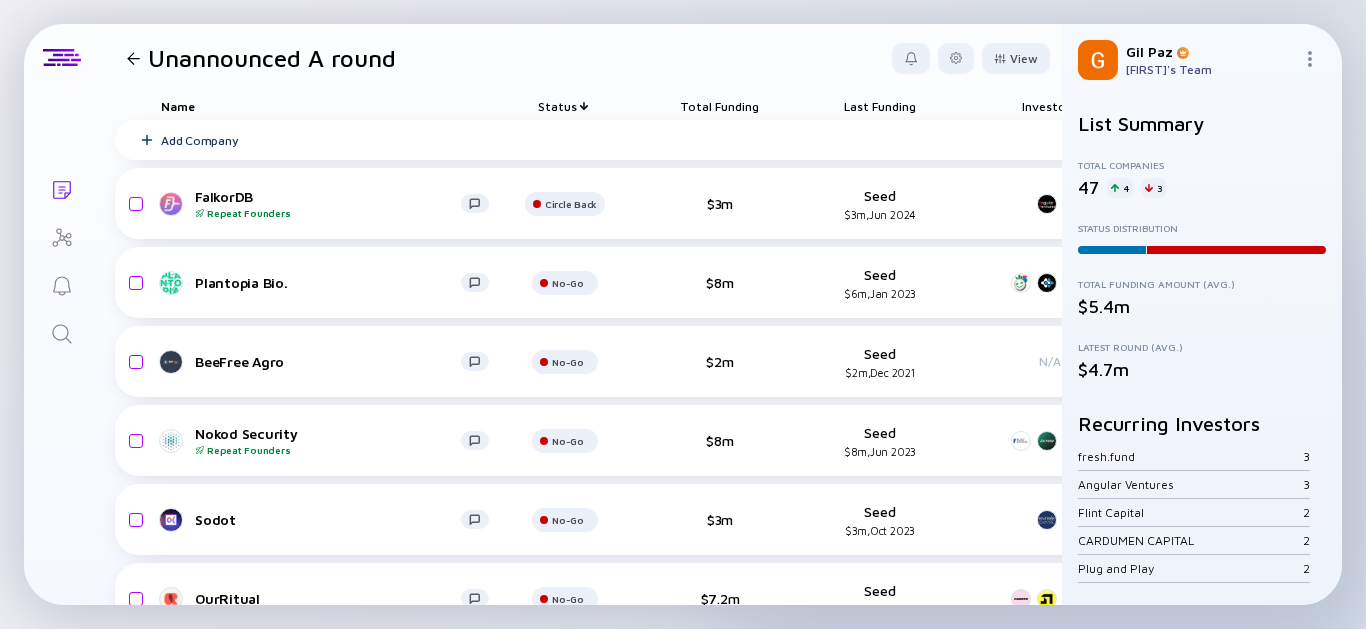 click on "Lists Unannounced A round View Name Status Sort by Status ( Ascending ) Filter  Status Not Reviewed Placed task Reached out Initial Screening Due Diligence Investment Committee Negotiations Term Sheet Signed No-Go Circle Back Recently raised Total Funding Last Funding Investors Date Added Founders Tags Headcount Sales Marketing Growth % (6m) Add Company FalkorDB Repeat Founders Circle Back $3m
Seed $3m,
Jun 2024 9 days ago B2B AI headcount-falkordb 13 Headcount salesColumn-falkordb 0 Sales marketingColumn-falkordb 2 ( 15% ) Marketing 18.18%
Plantopia Bio. No-Go $8m
Seed $6m,
Jan 2023 Apr 30, 2025 B2B Manufacturing Plant Genomics headcount-pigmentum 14 Headcount salesColumn-pigmentum 0 Sales marketingColumn-pigmentum 0 Marketing 16.67%
BeeFree Agro No-Go $2m
Seed $2m,
Dec 2021 N/A a month ago B2G Food & Berverages Computer Vision headcount-beefree-agro 16 Headcount salesColumn-beefree-agro 1 ( 6% ) Sales 2 ( )" at bounding box center (683, 314) 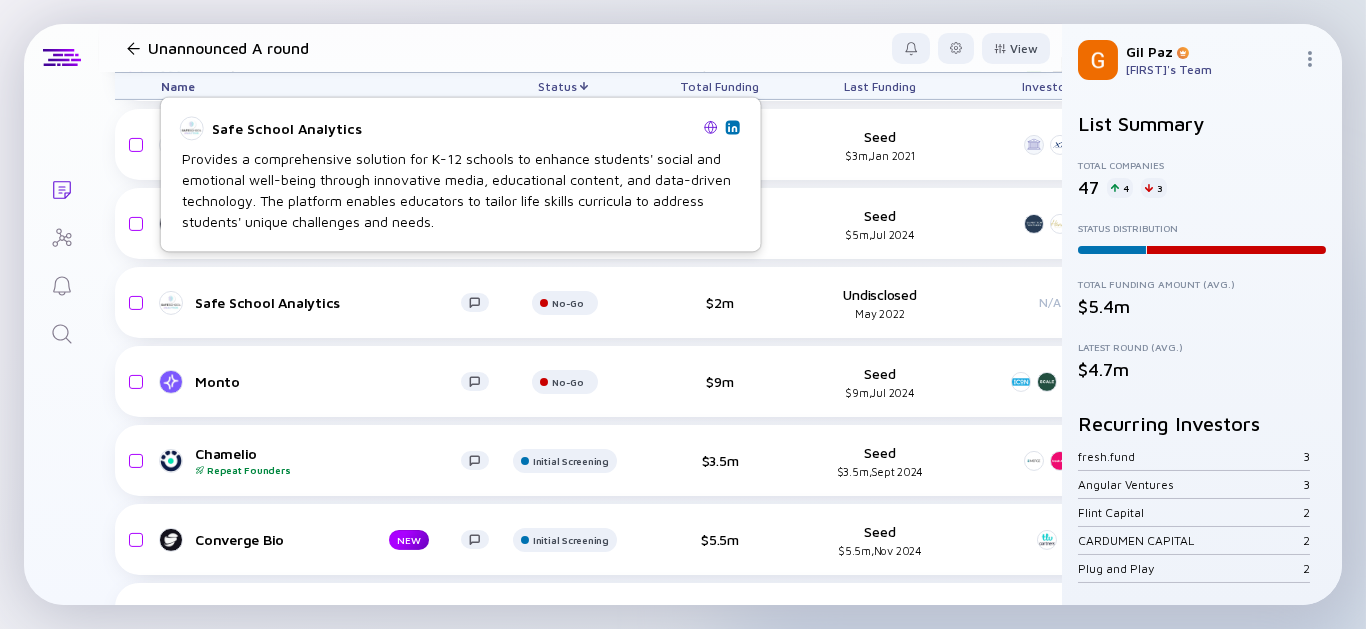 scroll, scrollTop: 2540, scrollLeft: 0, axis: vertical 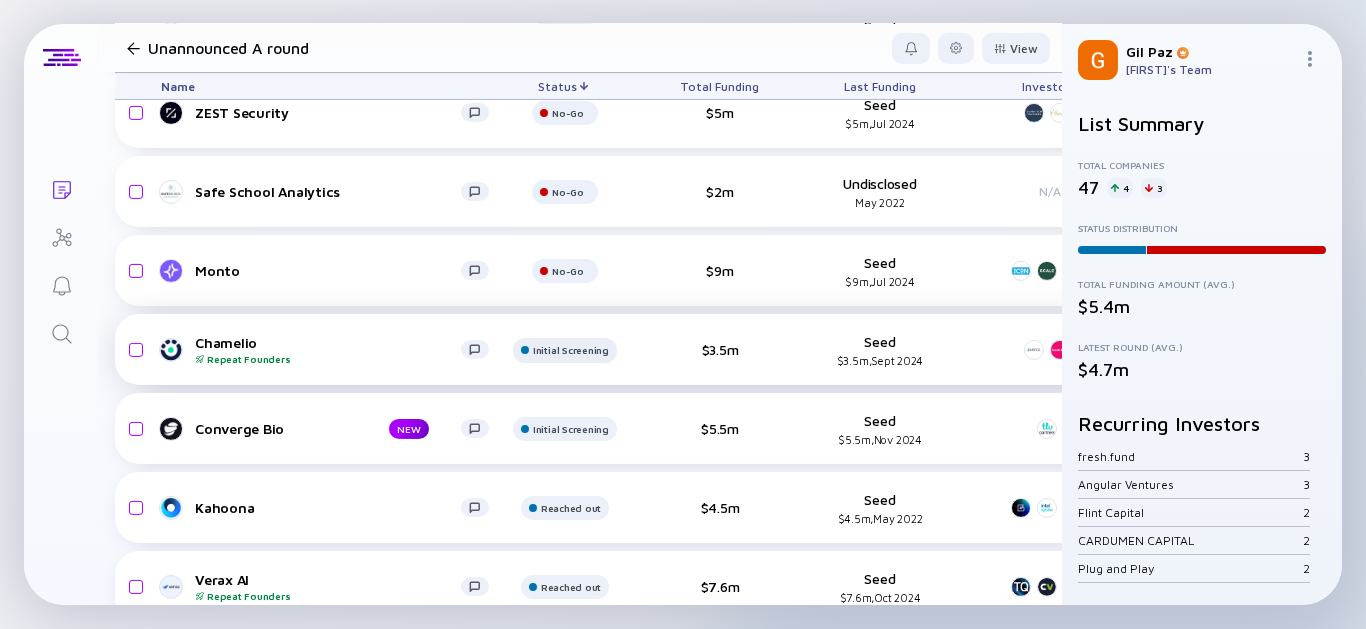 click on "Initial Screening" at bounding box center [568, 34] 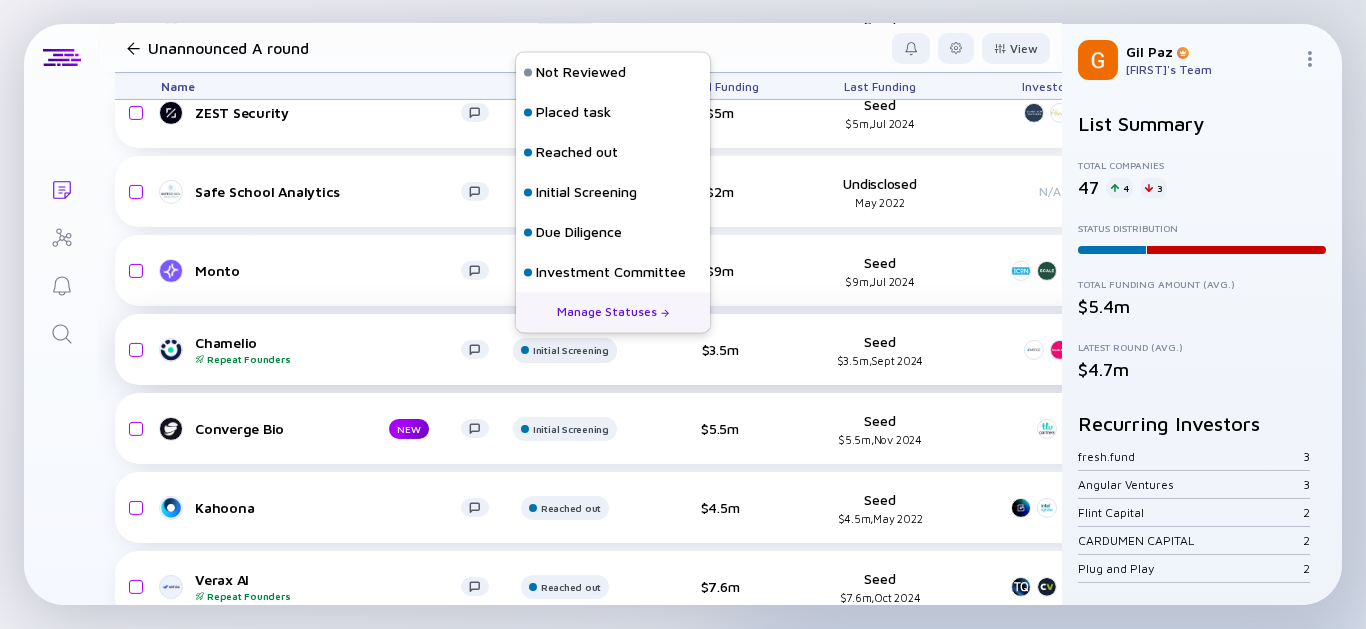 click at bounding box center (565, 42) 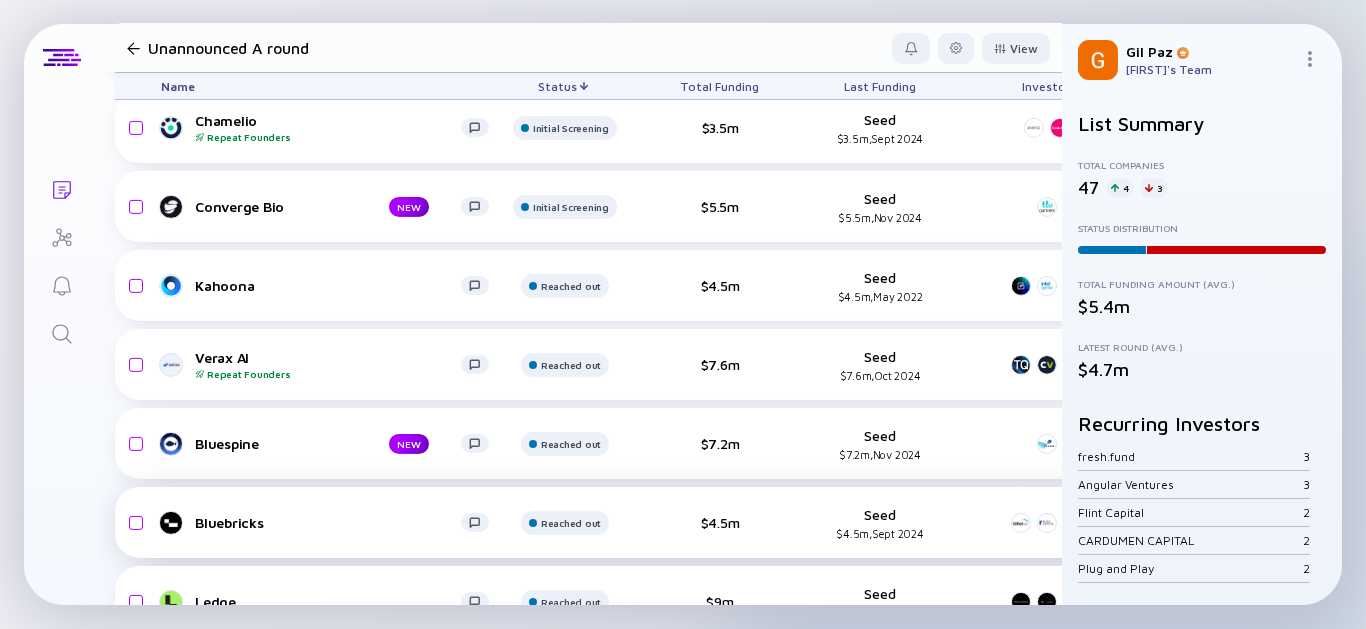 scroll, scrollTop: 2873, scrollLeft: 0, axis: vertical 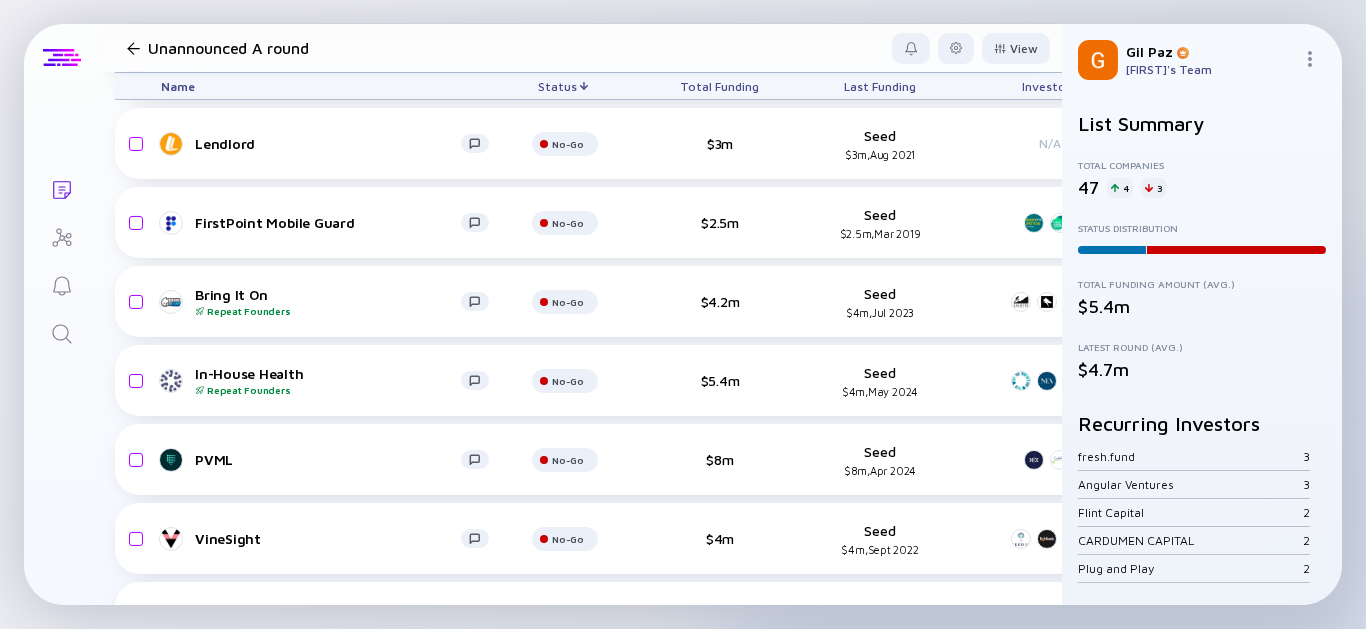 click at bounding box center [61, 58] 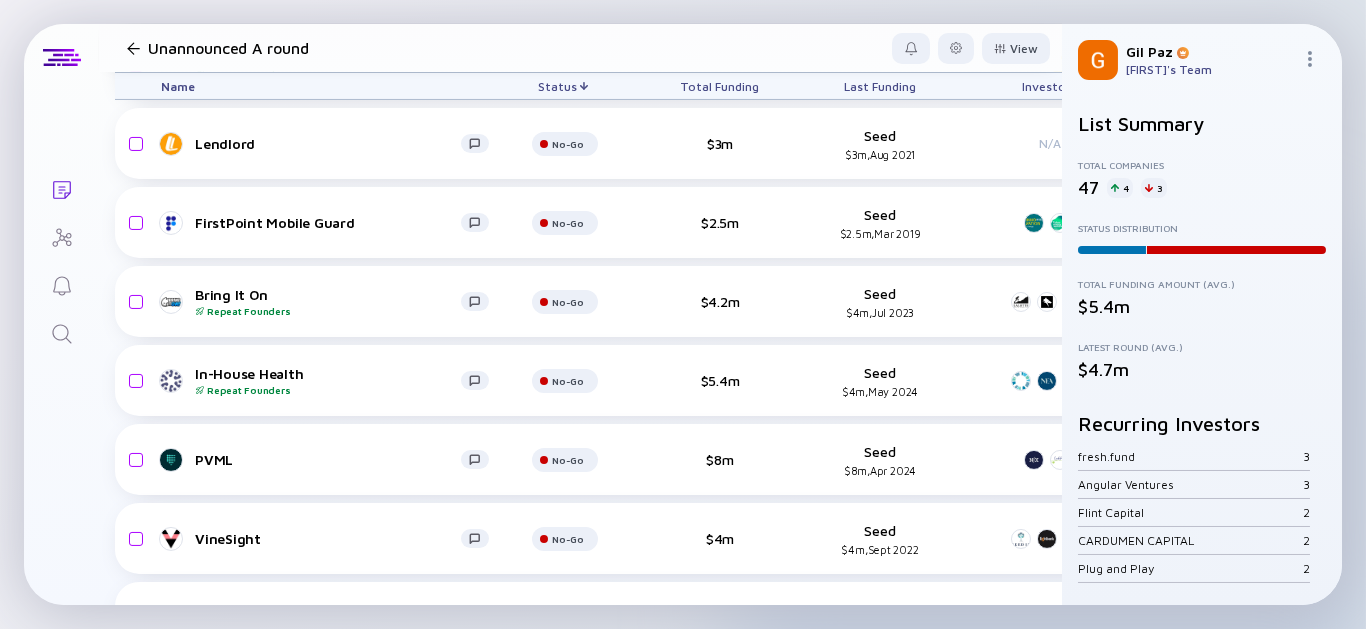 click at bounding box center (133, 48) 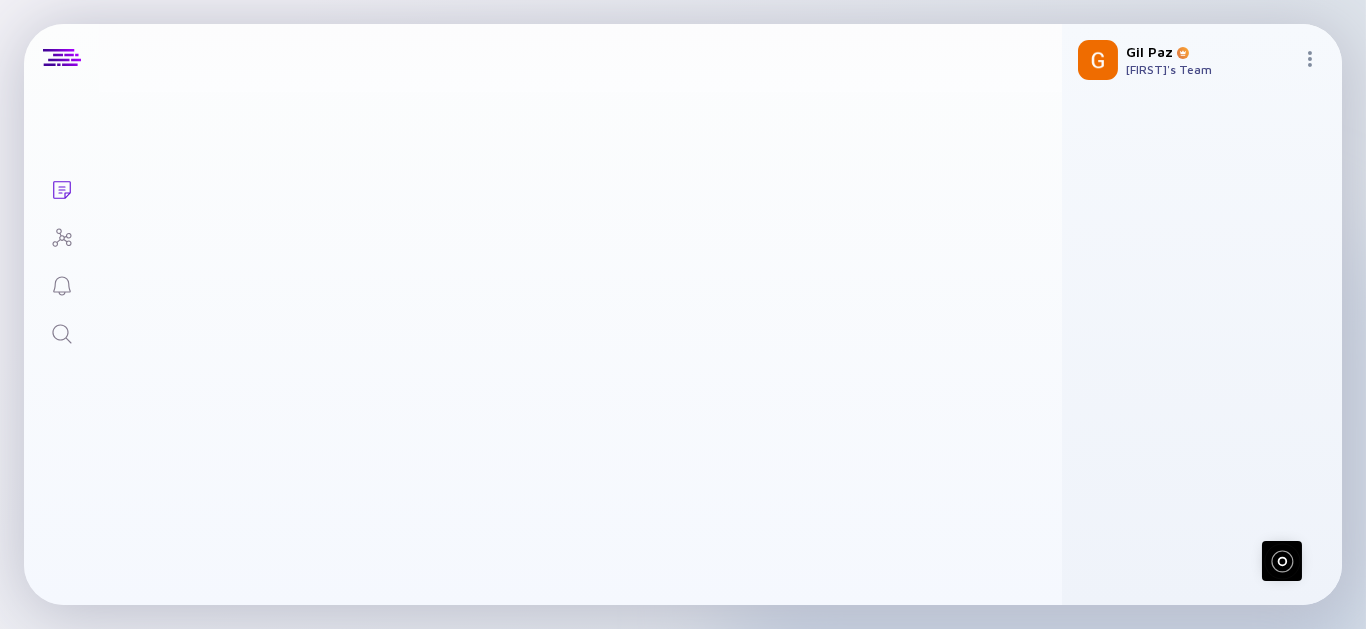 scroll, scrollTop: 86, scrollLeft: 0, axis: vertical 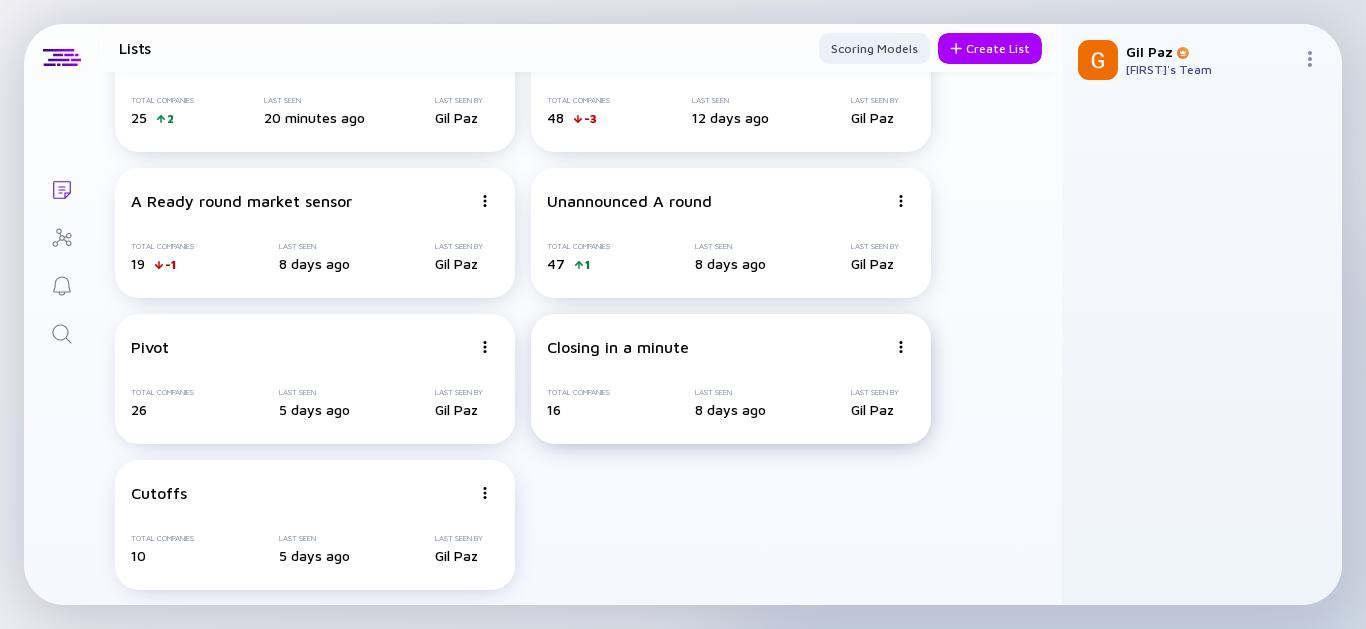 click on "Closing in a minute Total Companies 16 Last Seen 8 days ago Last Seen By Gil Paz" at bounding box center [731, 379] 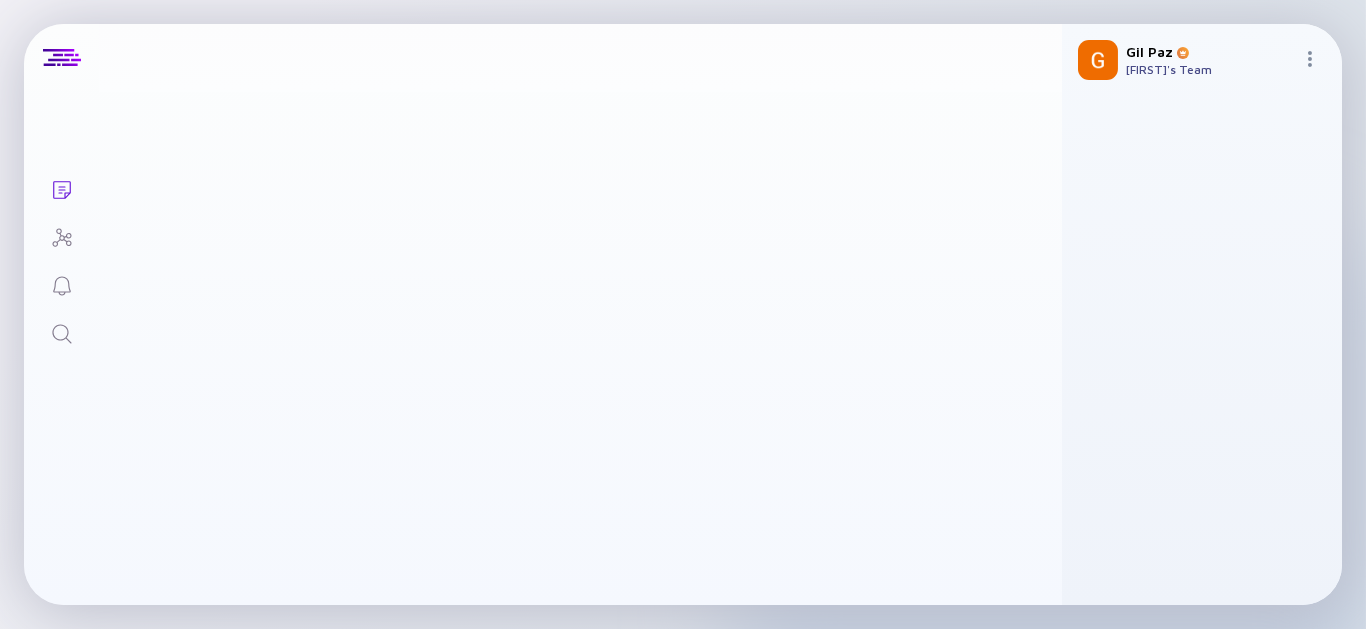 scroll, scrollTop: 0, scrollLeft: 0, axis: both 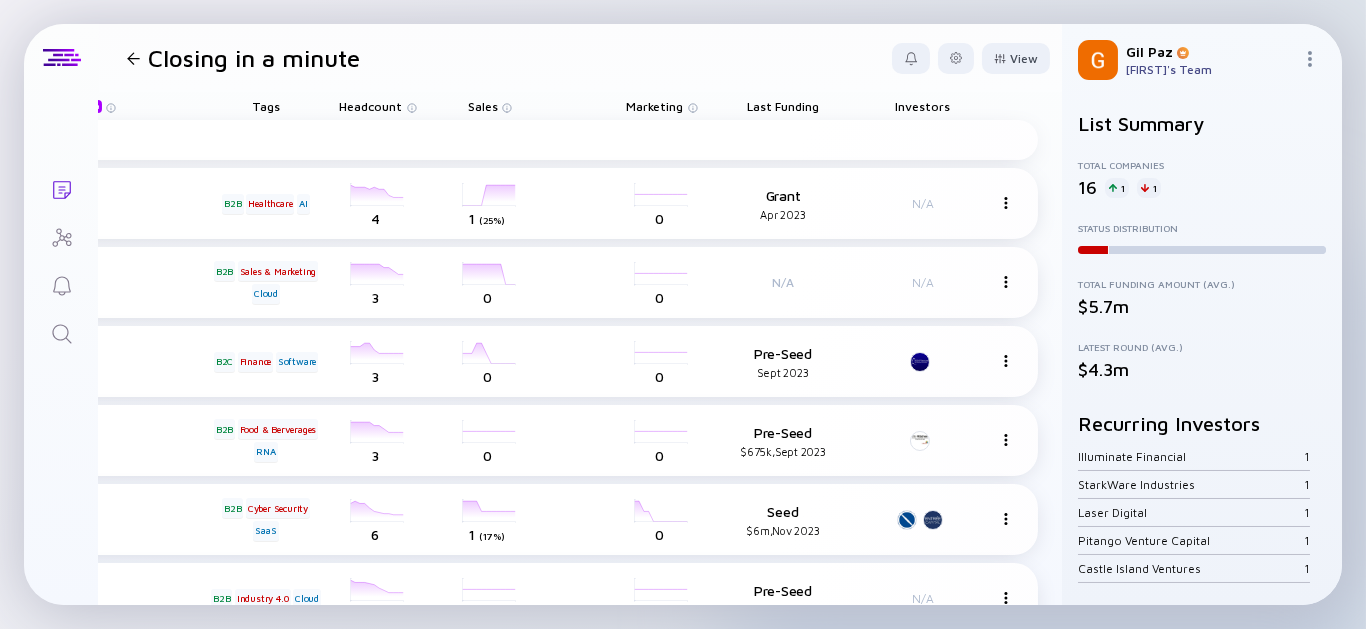 click at bounding box center [133, 58] 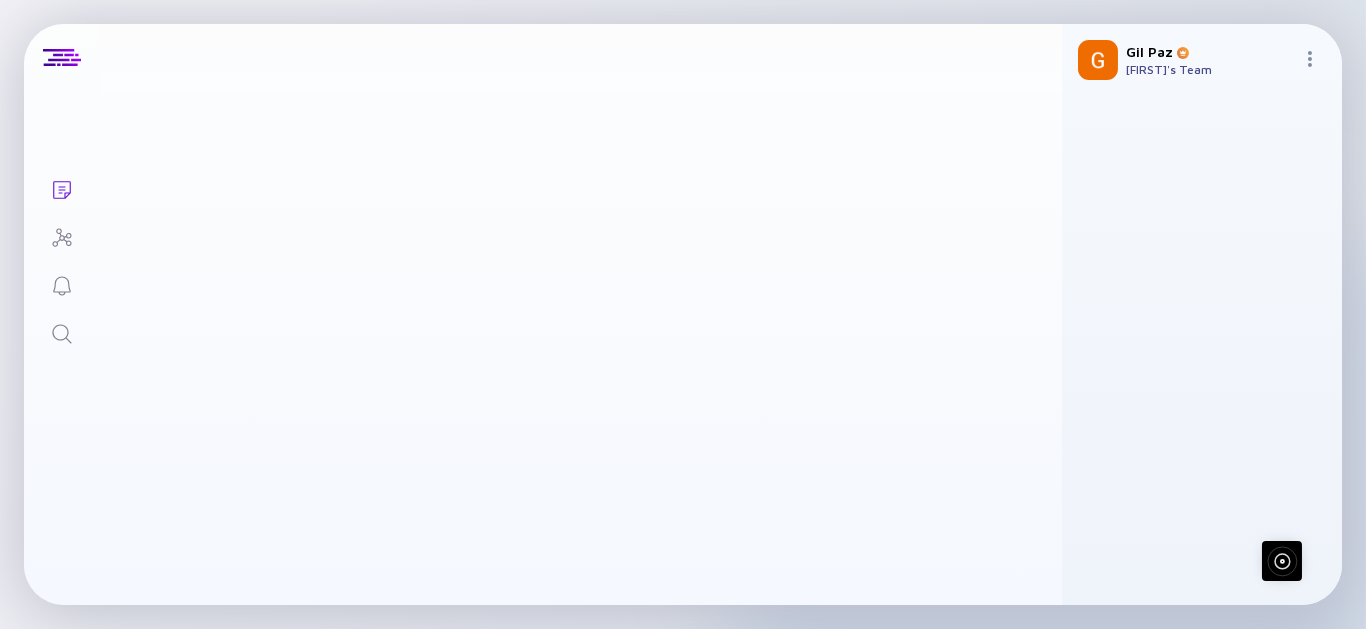 scroll, scrollTop: 0, scrollLeft: 0, axis: both 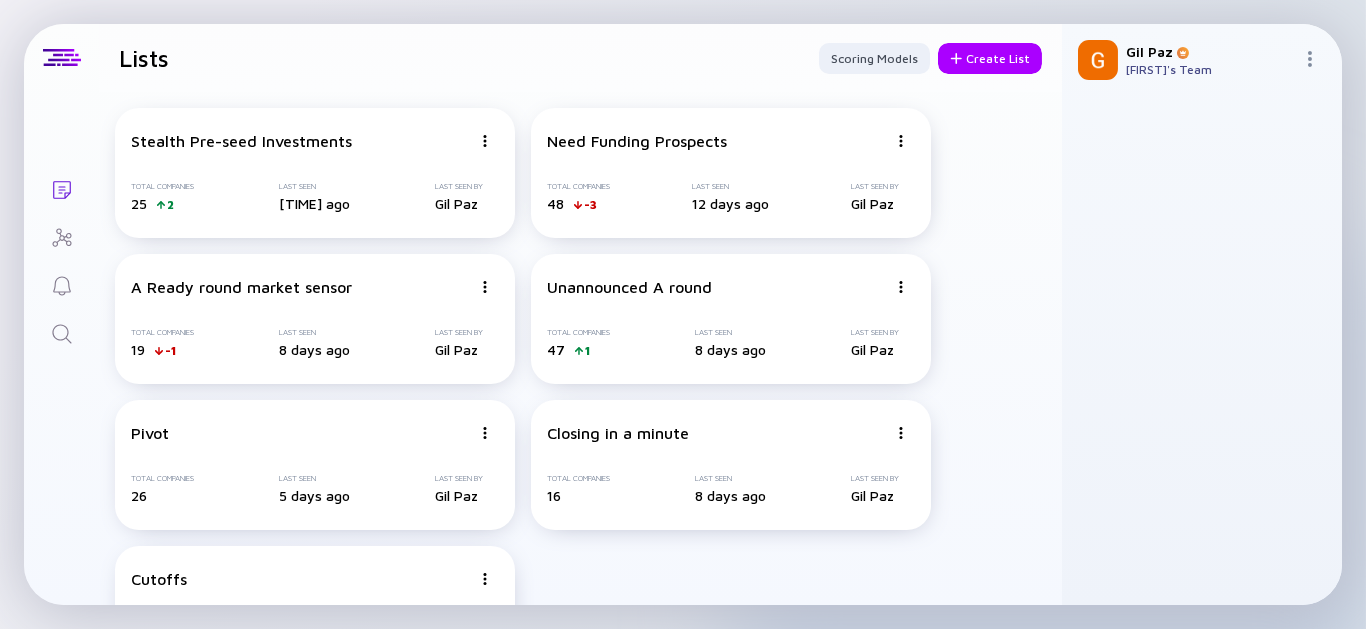 click 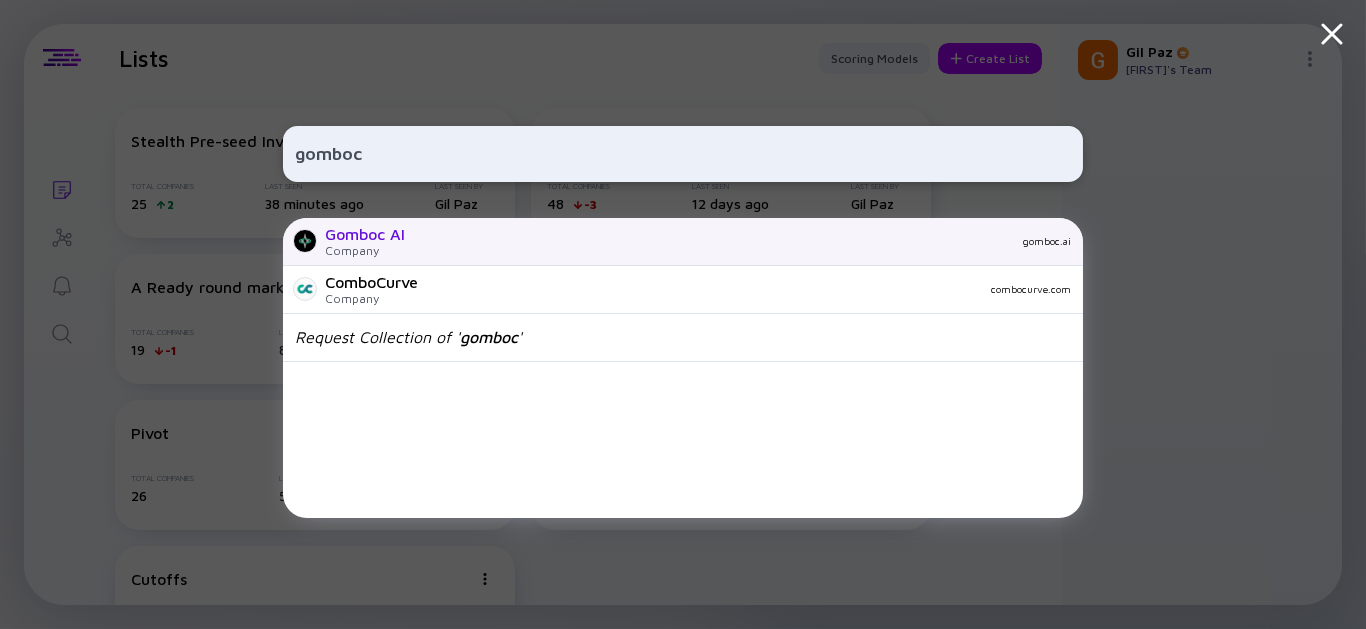 type on "gomboc" 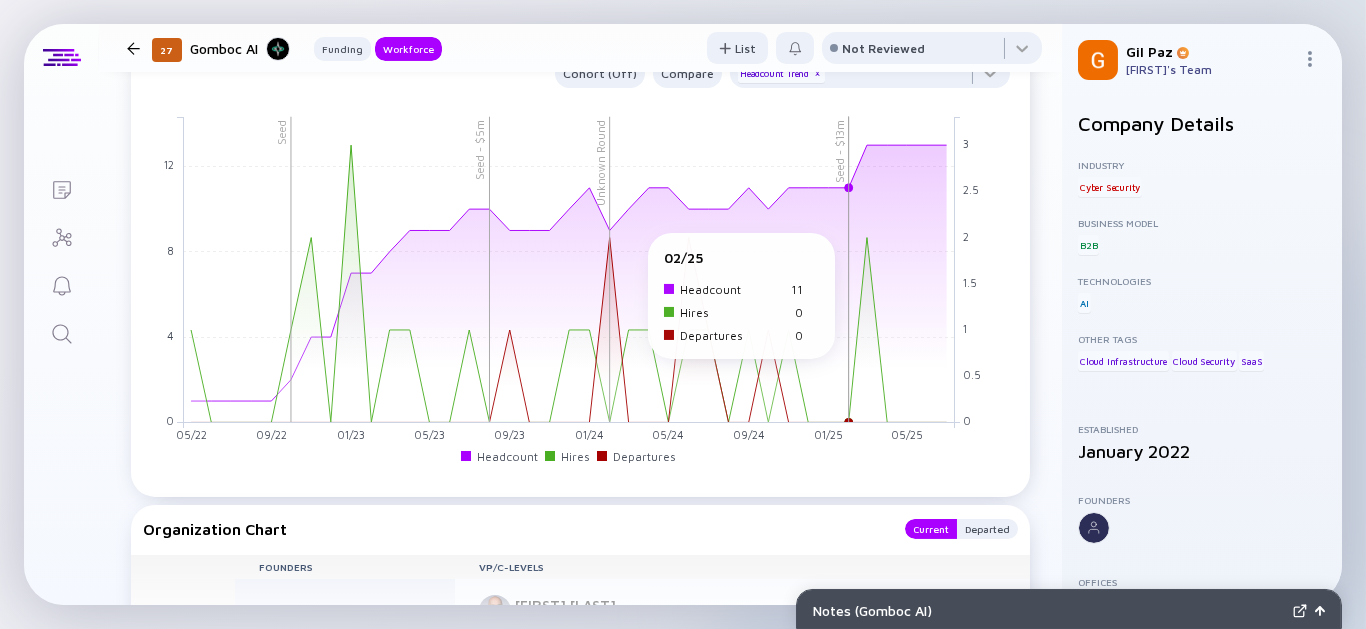 scroll, scrollTop: 1444, scrollLeft: 0, axis: vertical 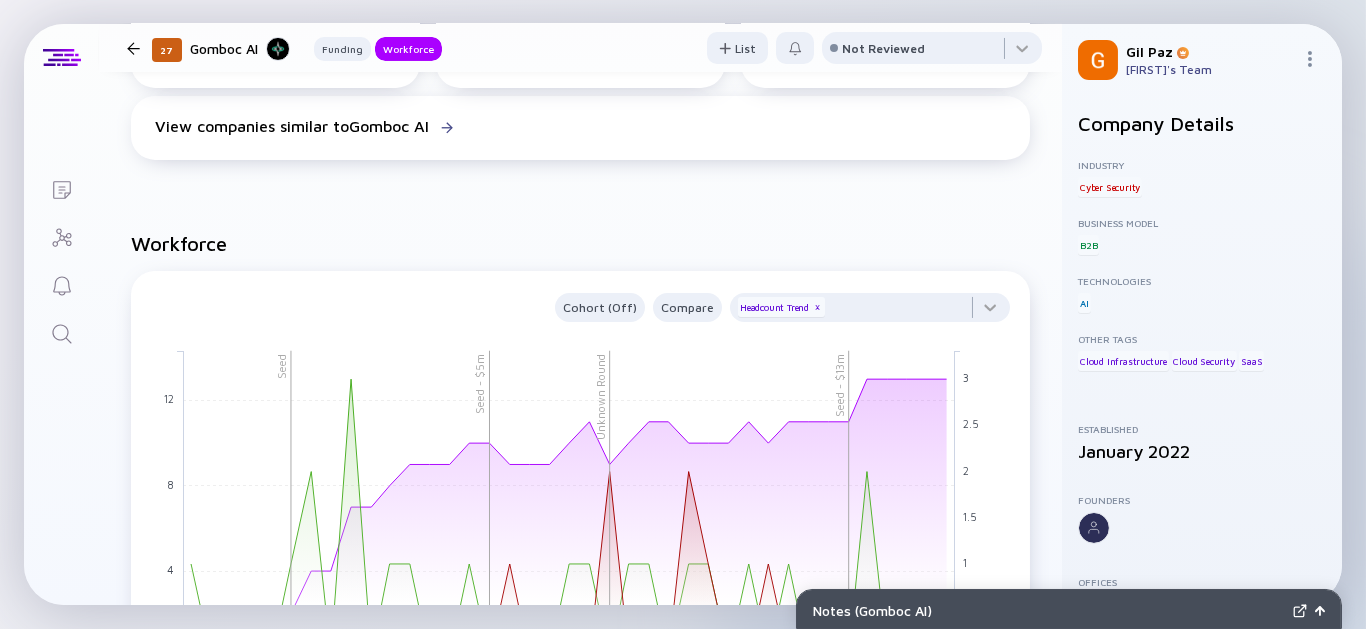click at bounding box center [61, 332] 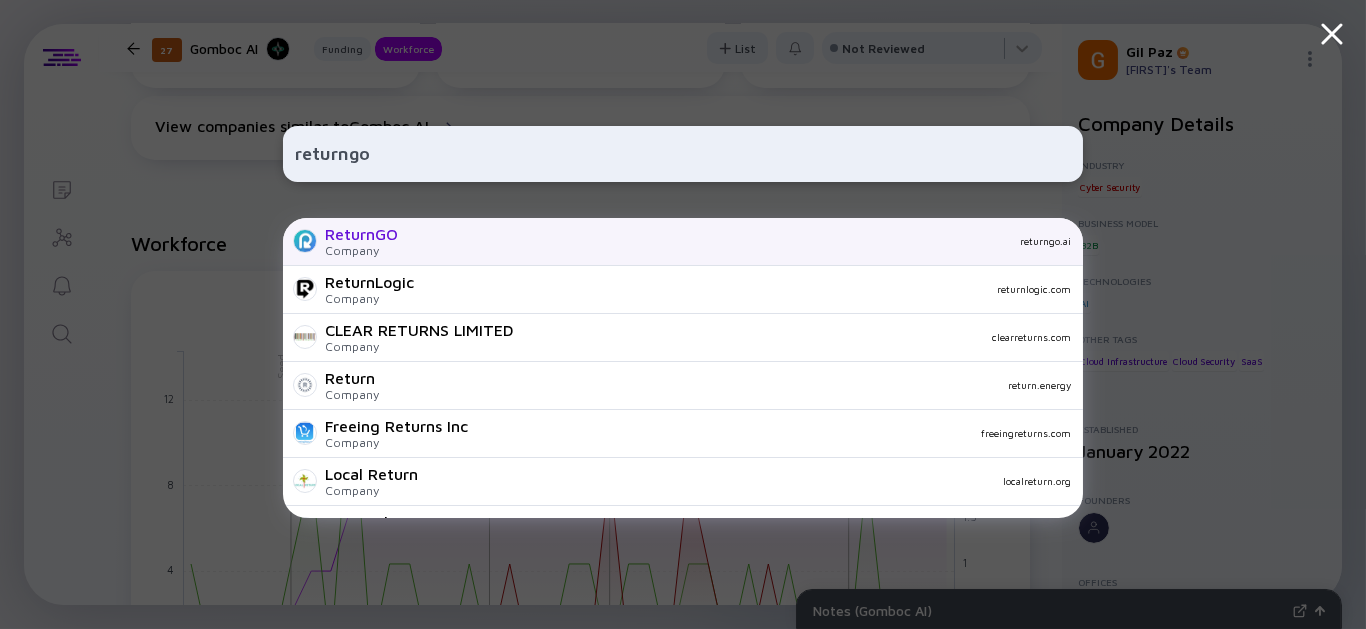 type on "returngo" 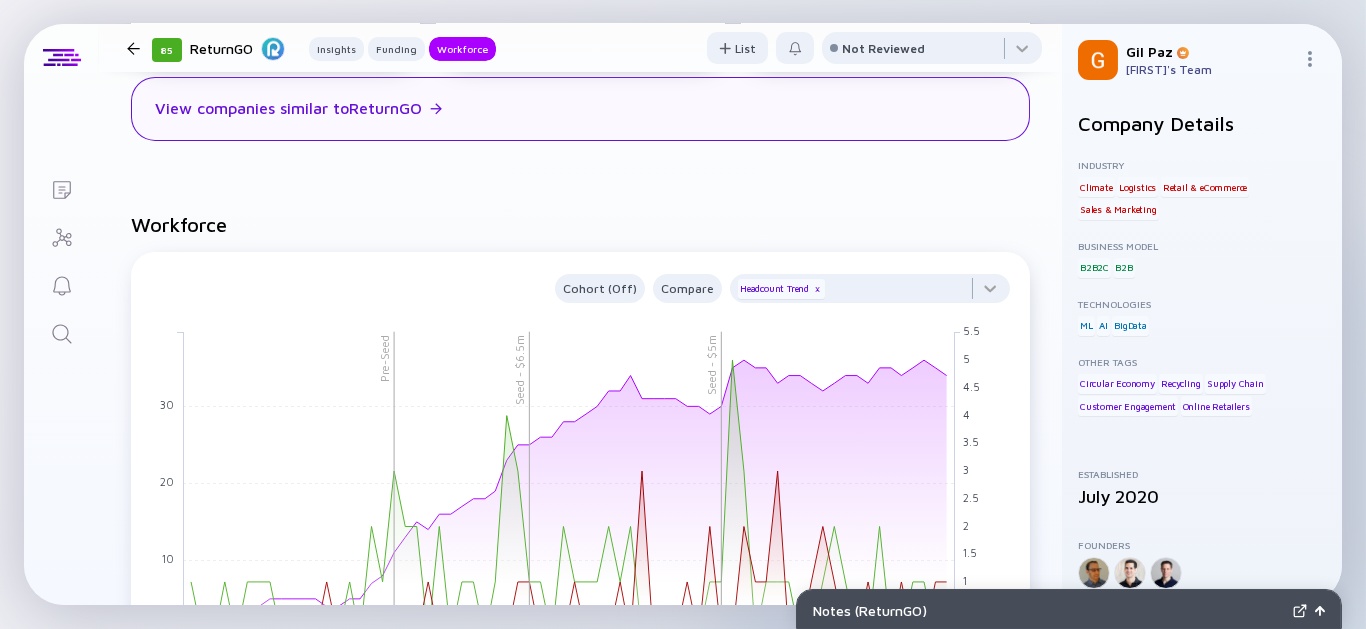 scroll, scrollTop: 1777, scrollLeft: 0, axis: vertical 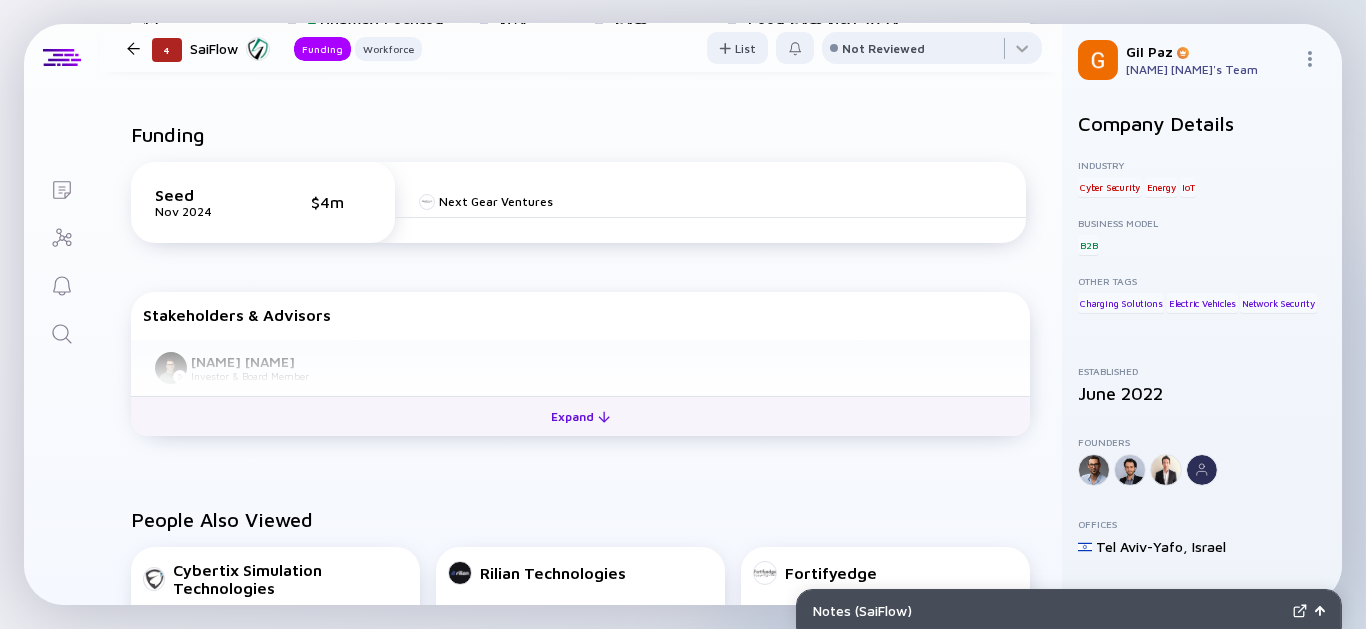 click on "Expand" at bounding box center [580, 416] 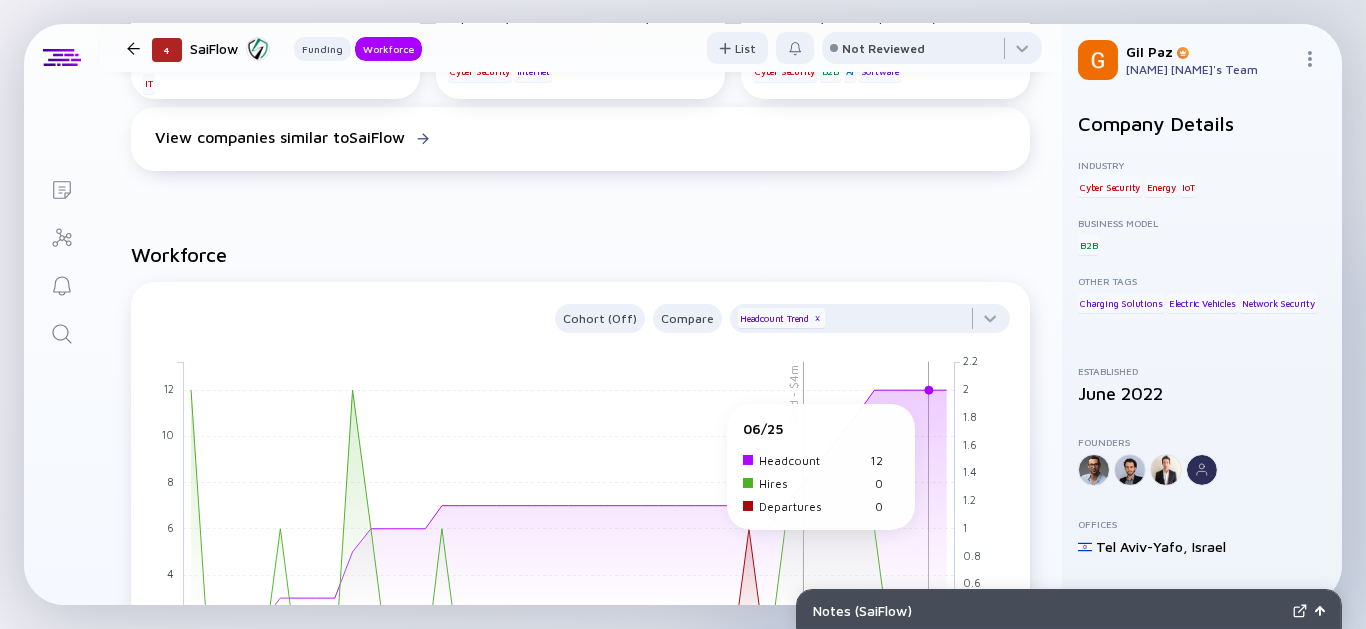 scroll, scrollTop: 1333, scrollLeft: 0, axis: vertical 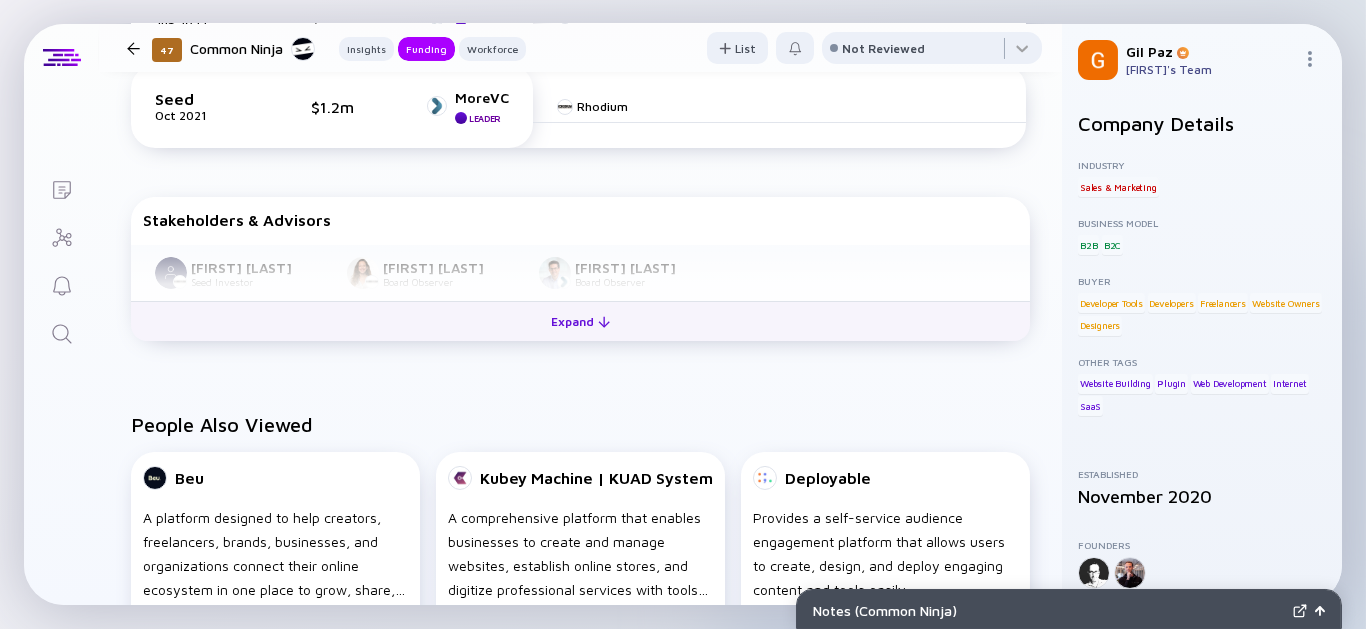 click on "Expand" at bounding box center [580, 321] 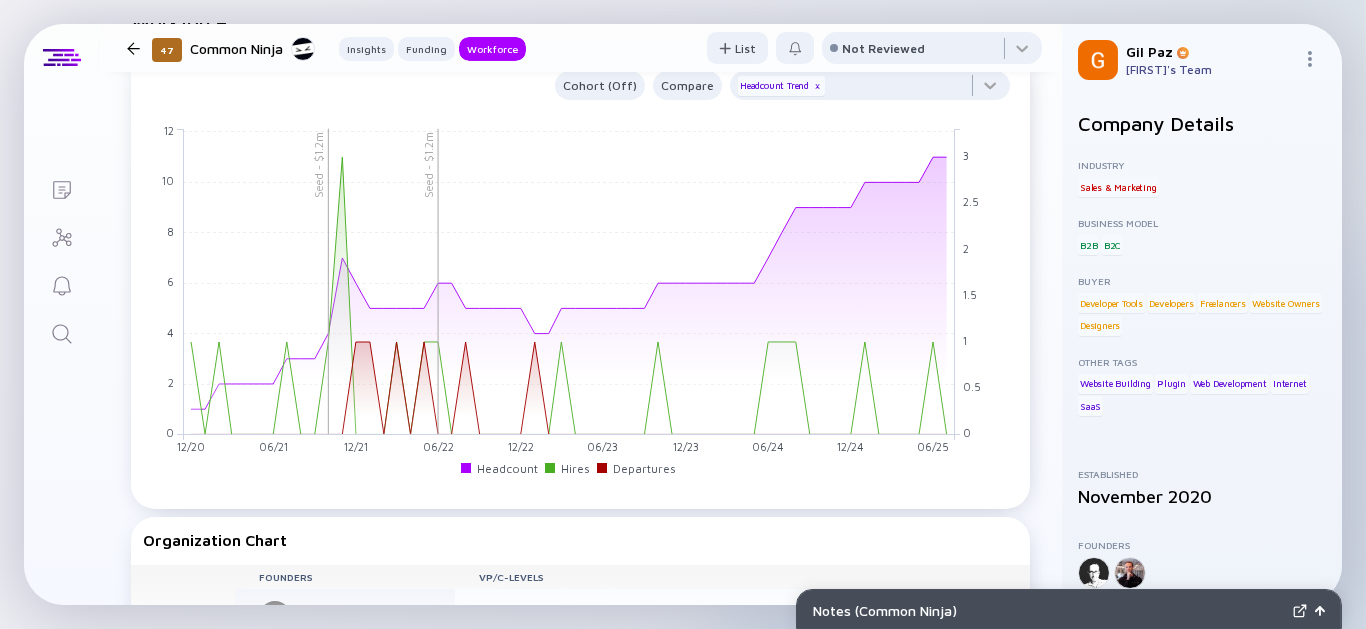 scroll, scrollTop: 1666, scrollLeft: 0, axis: vertical 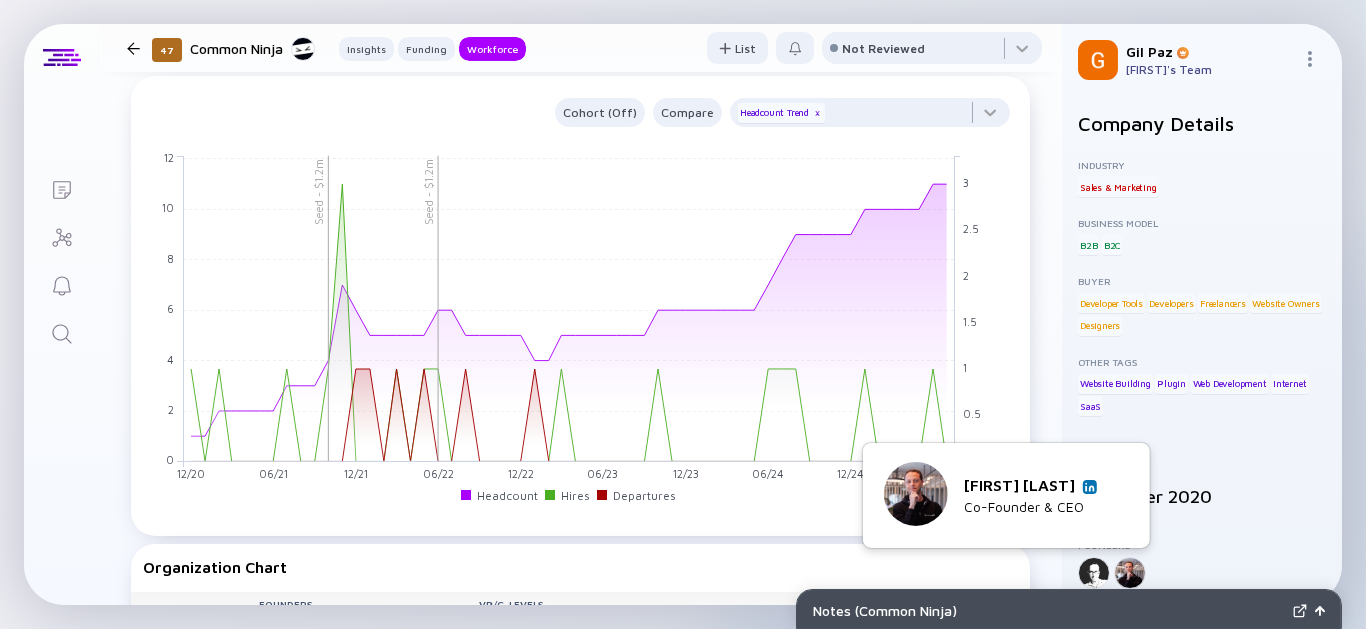 click at bounding box center [1090, 486] 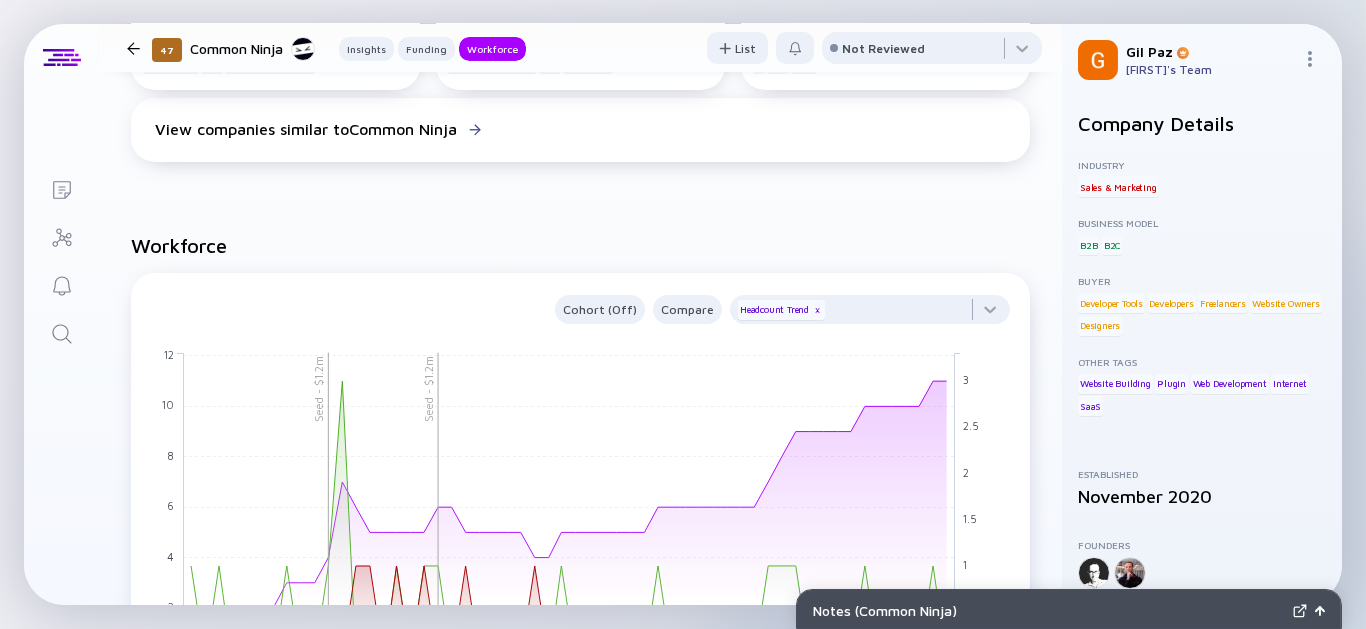 scroll, scrollTop: 1555, scrollLeft: 0, axis: vertical 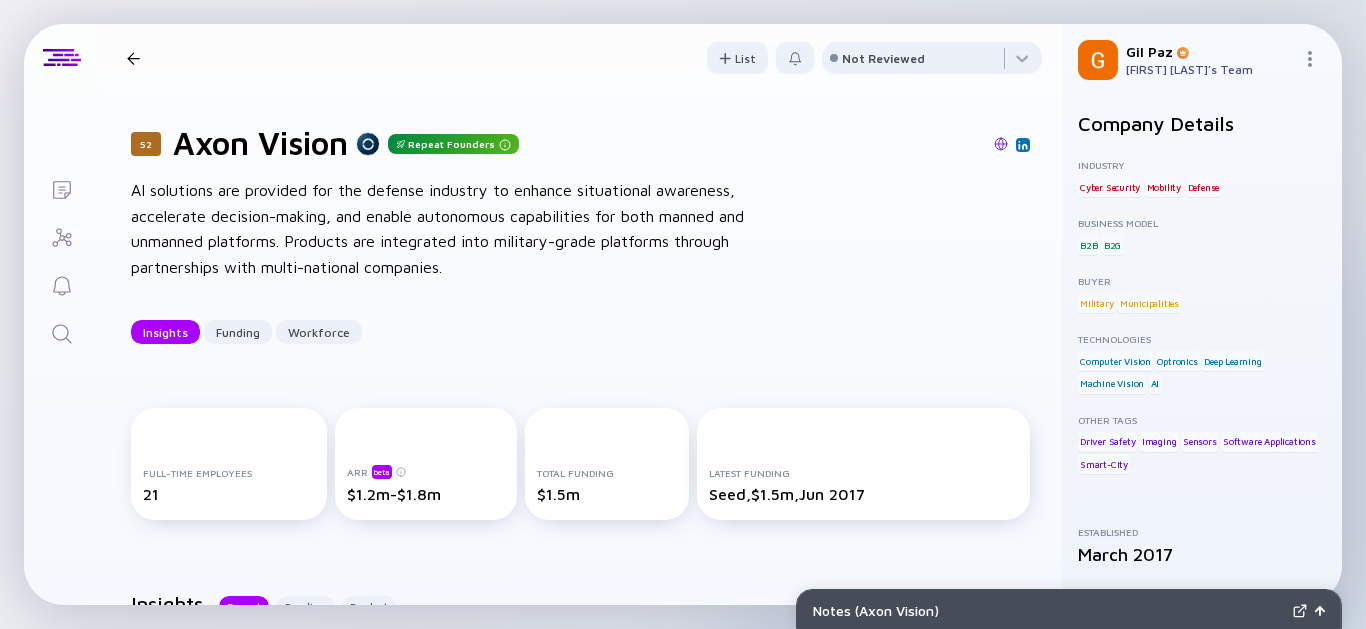 click at bounding box center [1001, 144] 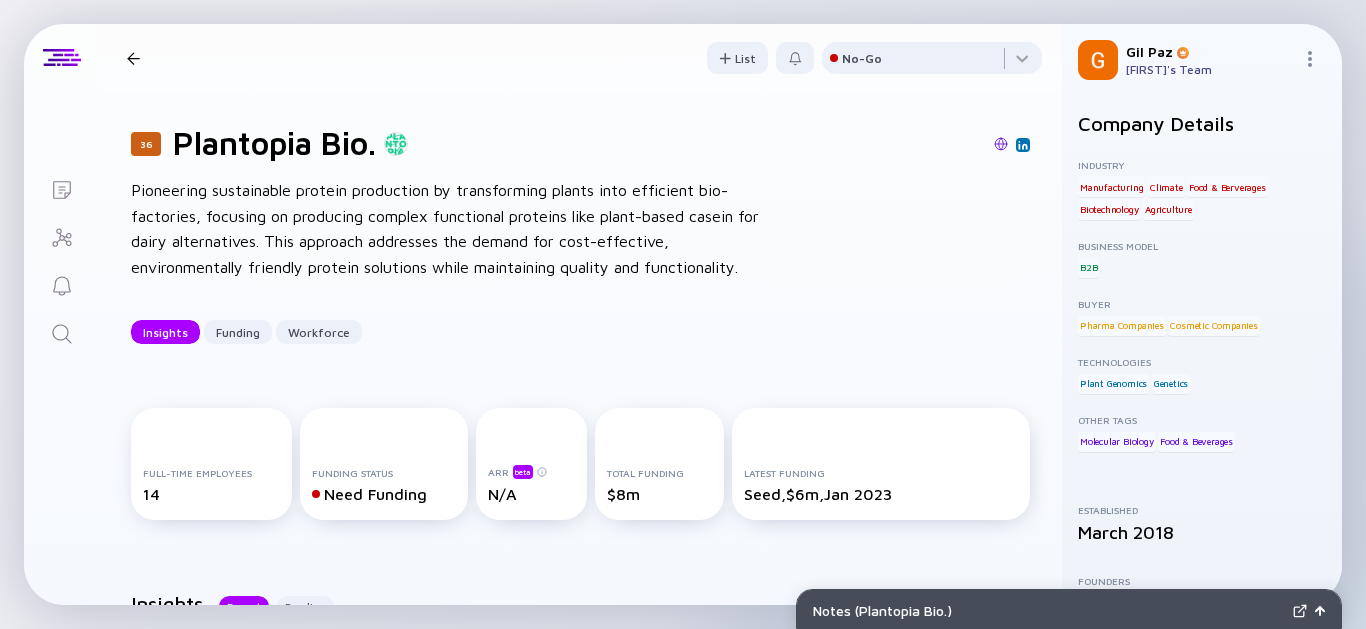 scroll, scrollTop: 0, scrollLeft: 0, axis: both 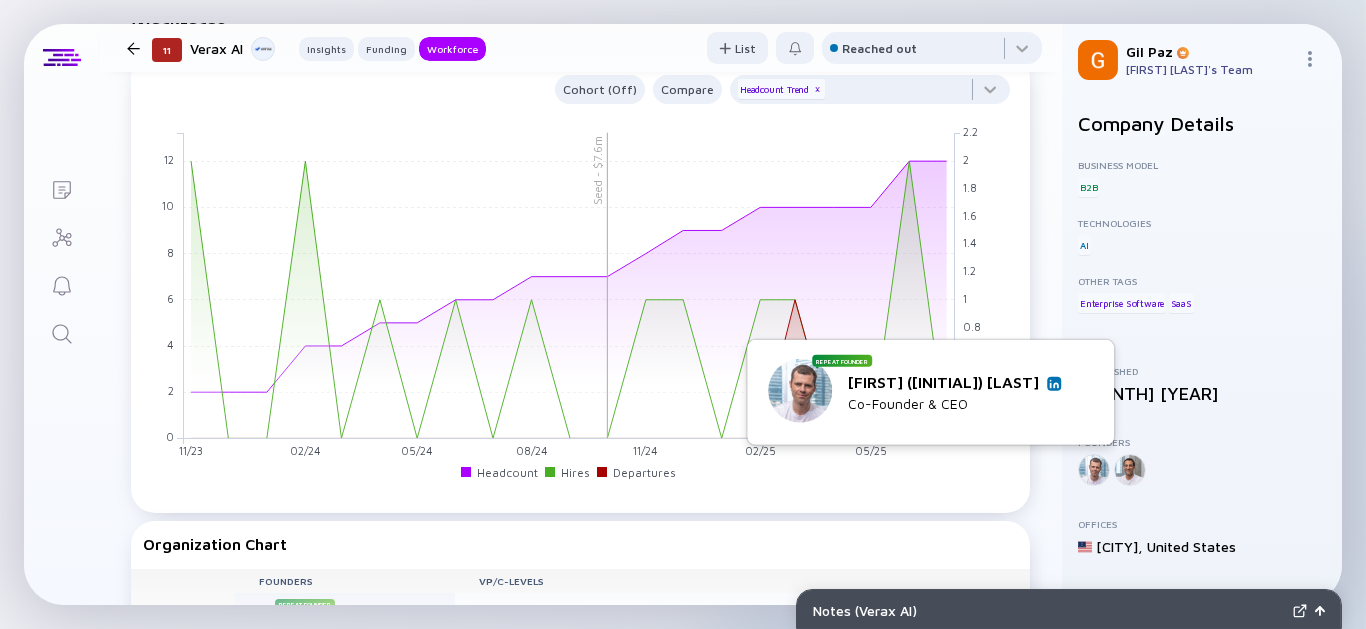 click on "Leonid (Leo) Feinberg" at bounding box center (954, 382) 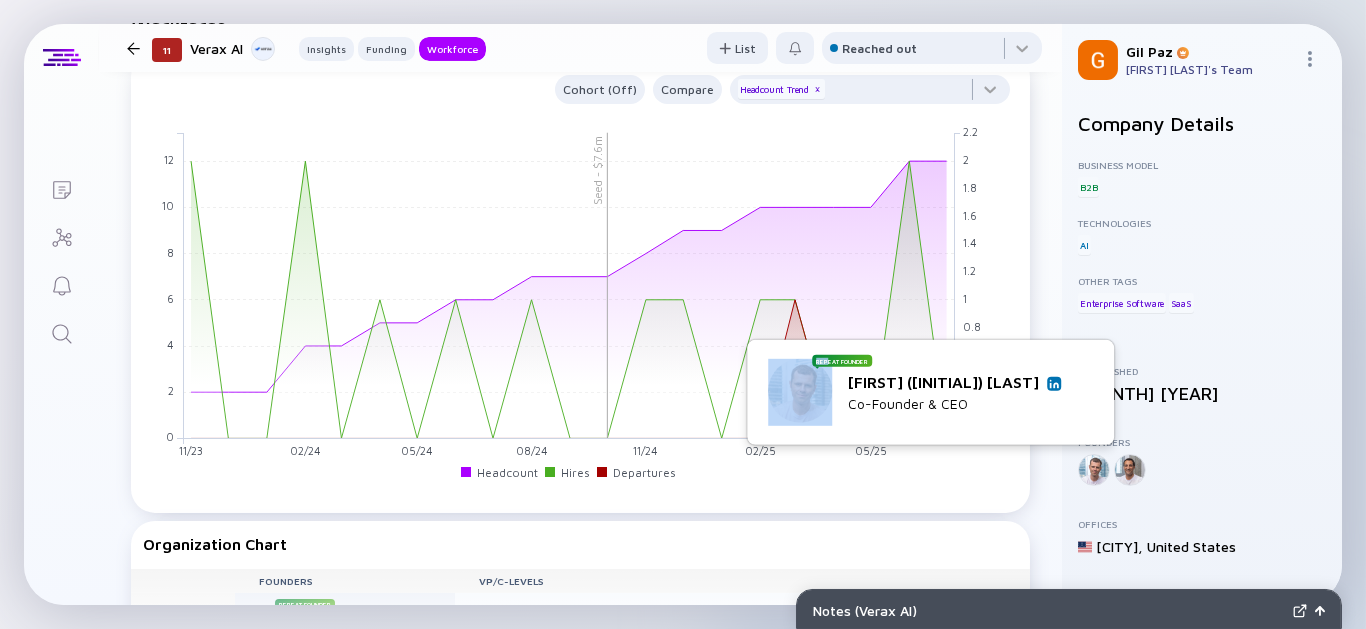 click at bounding box center [1054, 383] 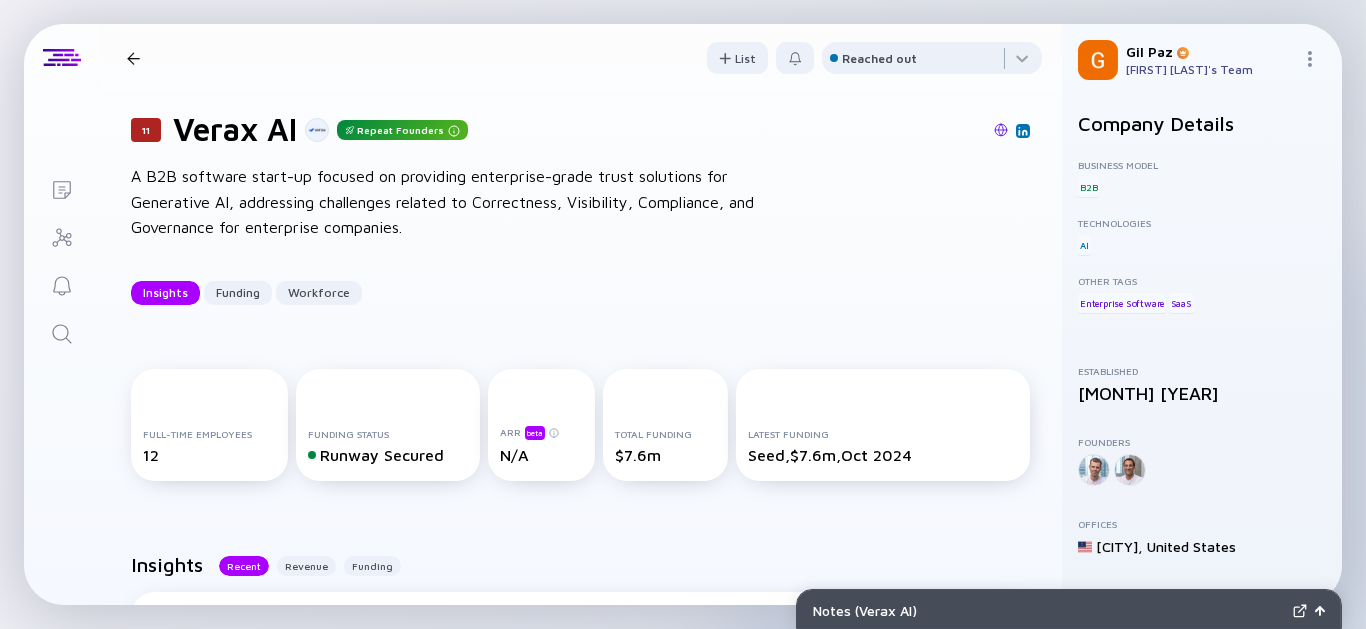 scroll, scrollTop: 0, scrollLeft: 0, axis: both 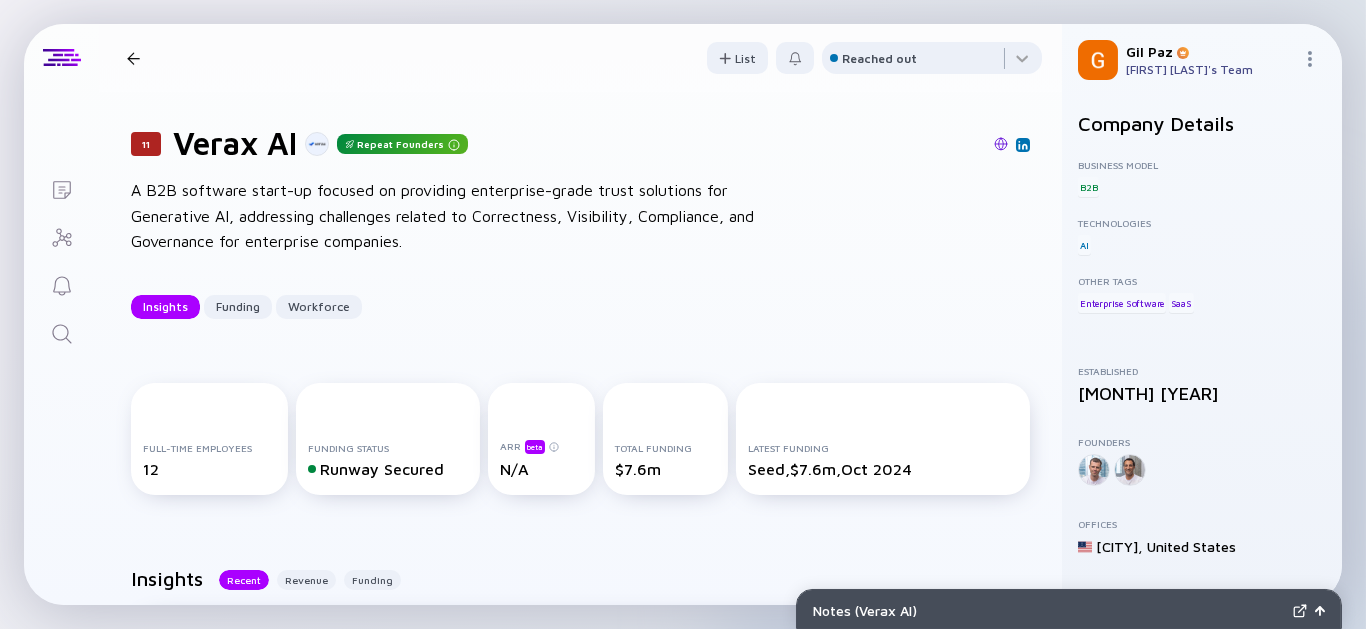 click at bounding box center (1001, 144) 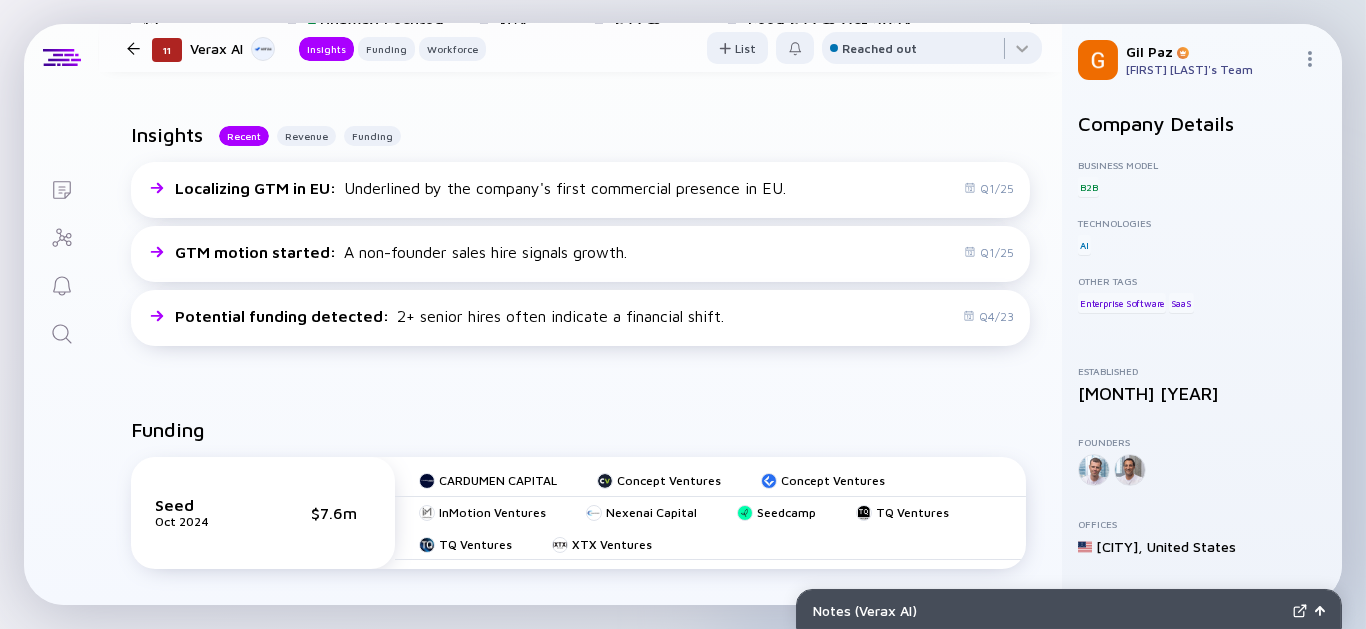 scroll, scrollTop: 555, scrollLeft: 0, axis: vertical 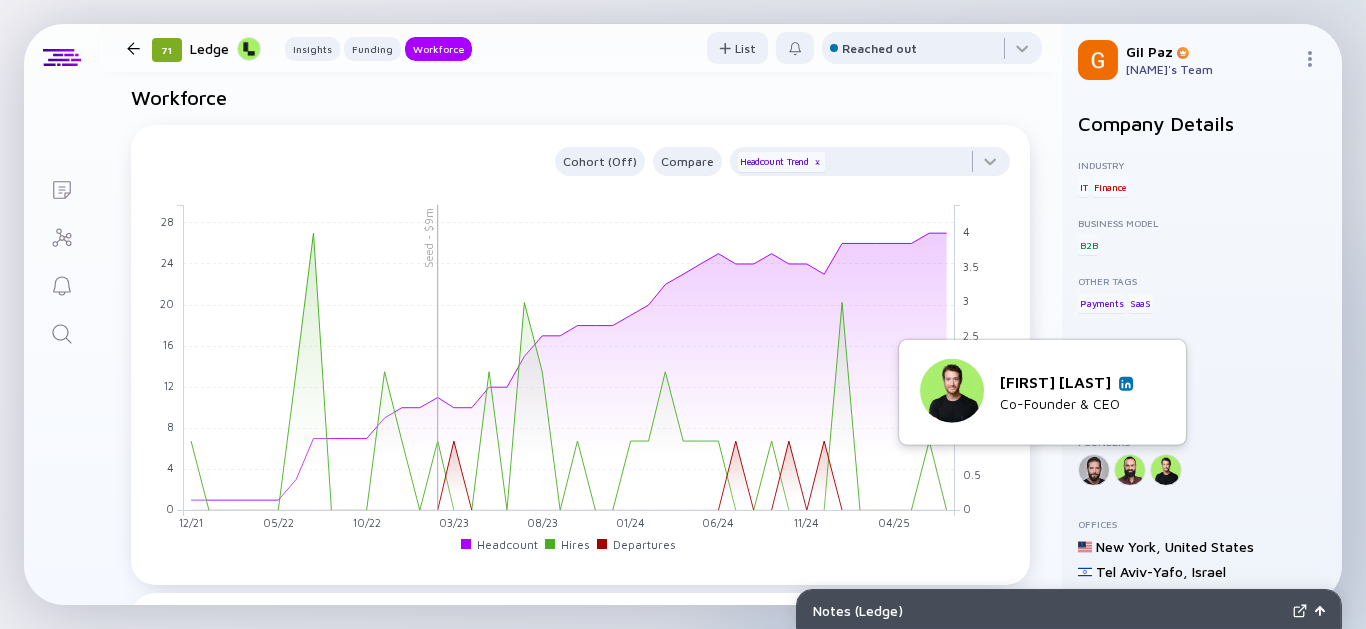 click at bounding box center [1126, 383] 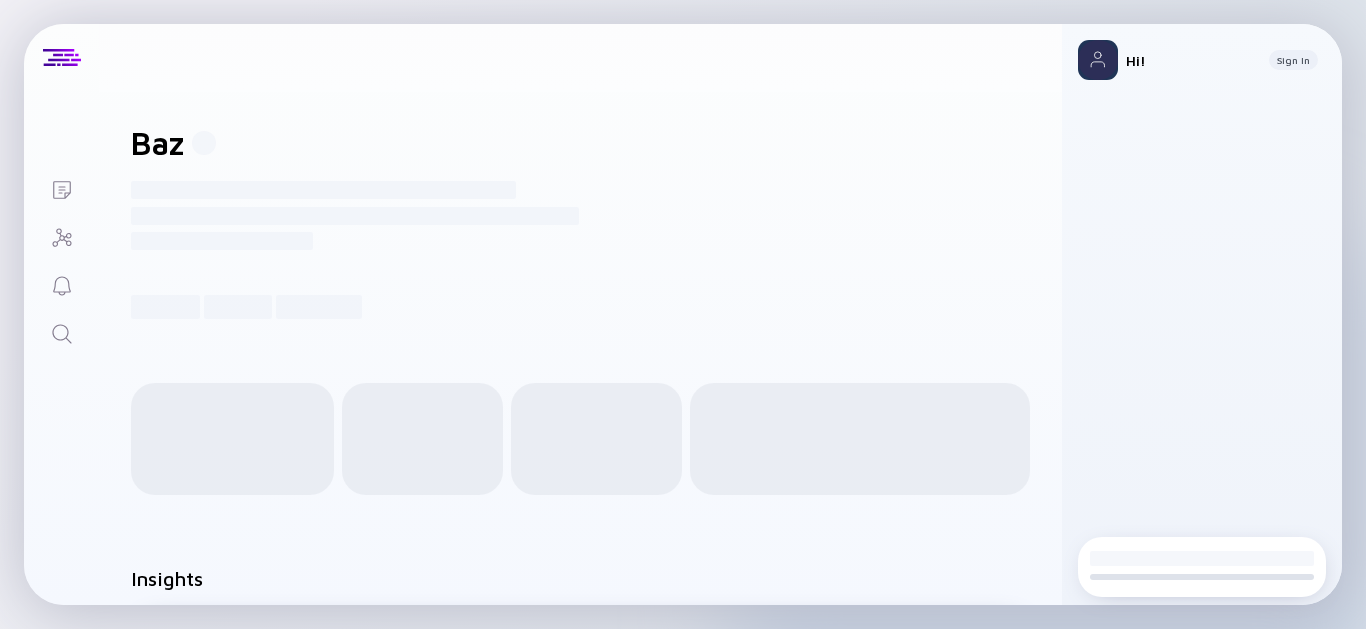 scroll, scrollTop: 0, scrollLeft: 0, axis: both 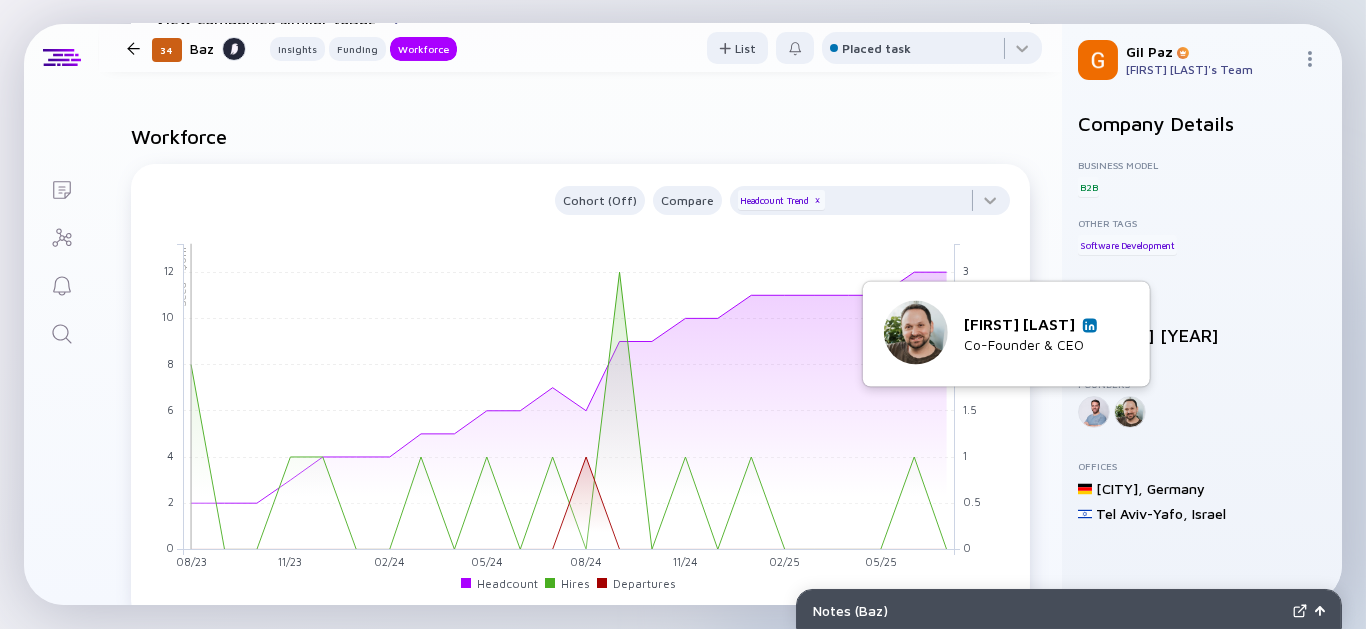 click at bounding box center [1090, 325] 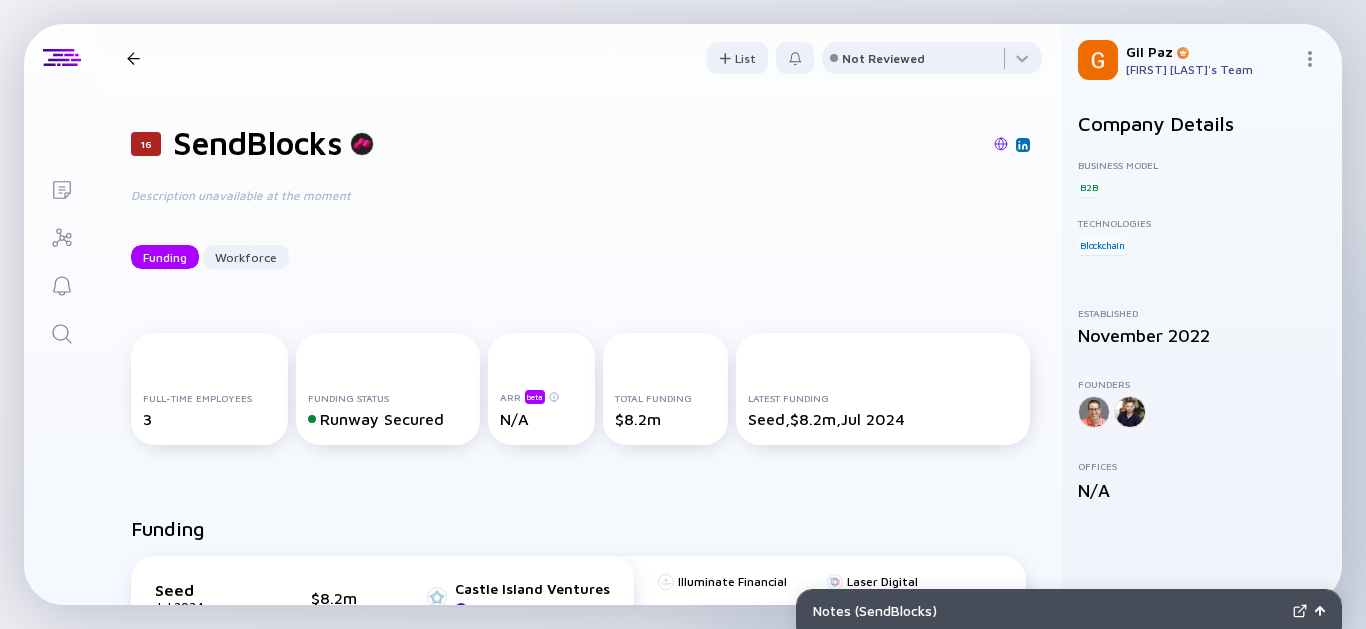 scroll, scrollTop: 0, scrollLeft: 0, axis: both 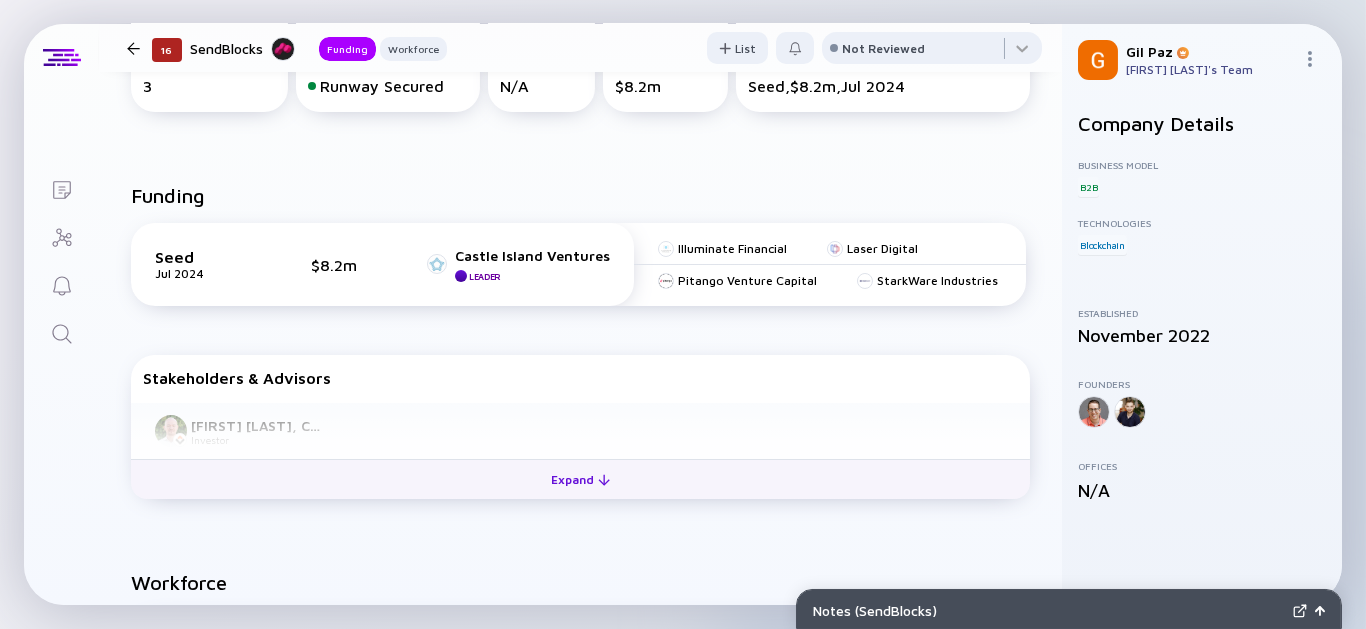 click on "Expand" at bounding box center [580, 479] 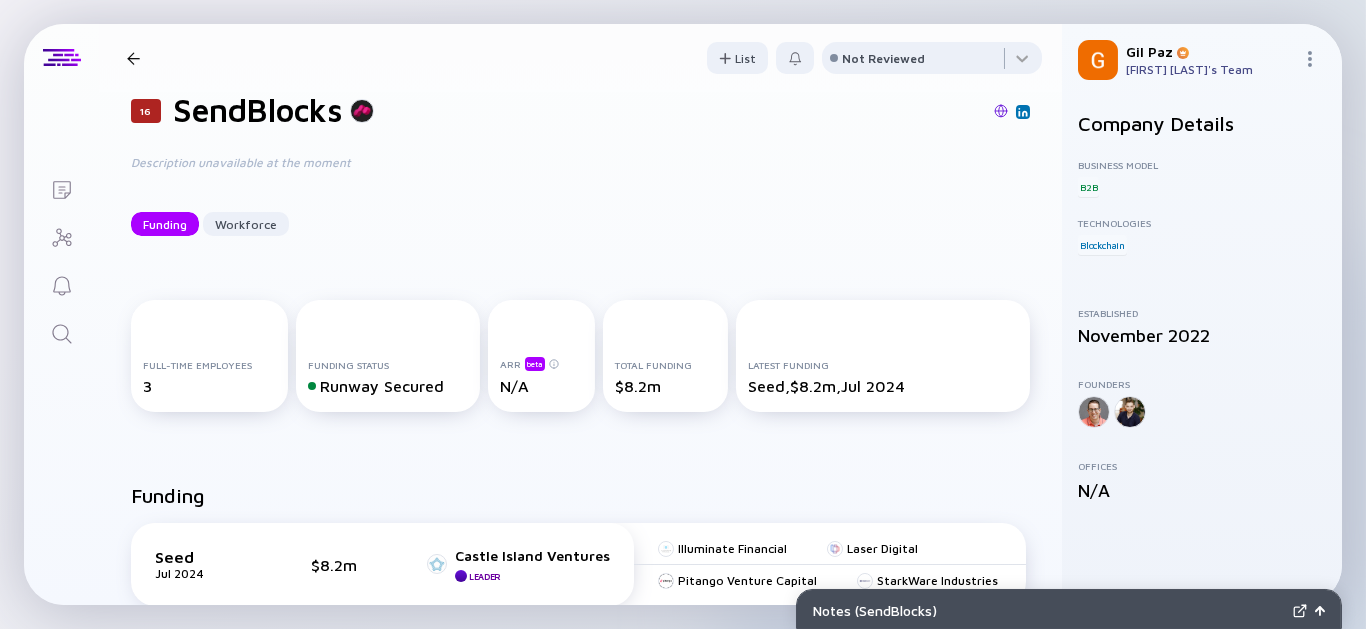 scroll, scrollTop: 0, scrollLeft: 0, axis: both 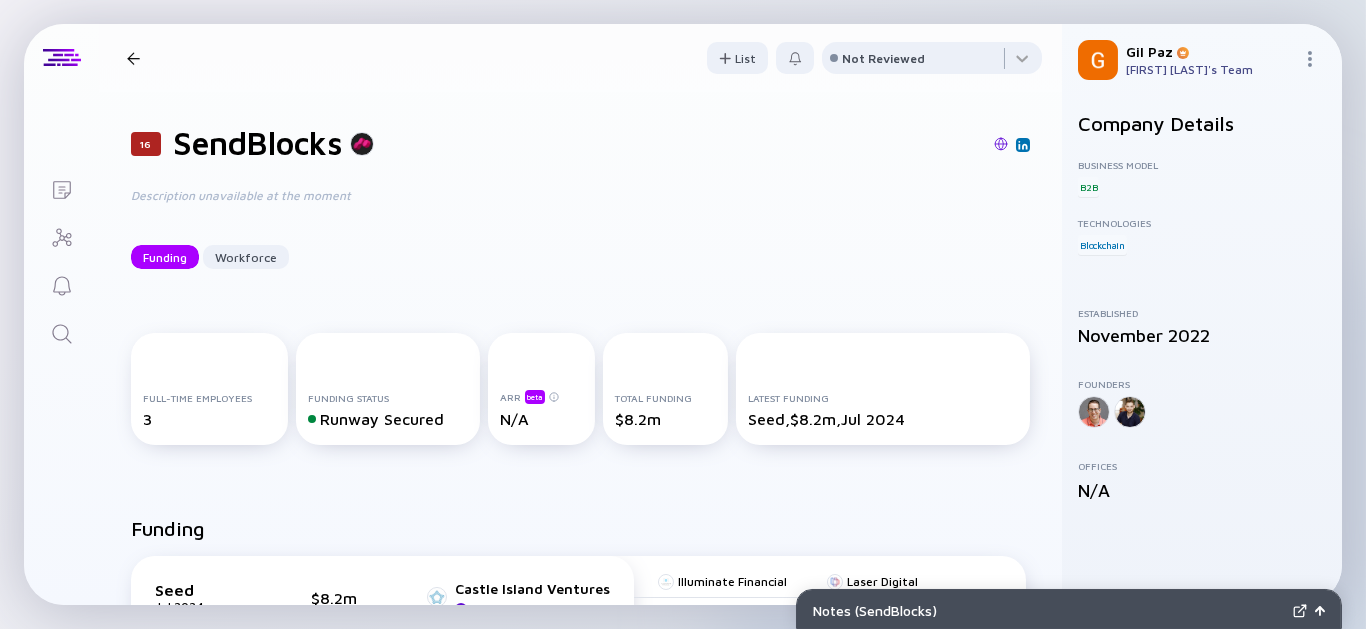 click at bounding box center [1001, 144] 